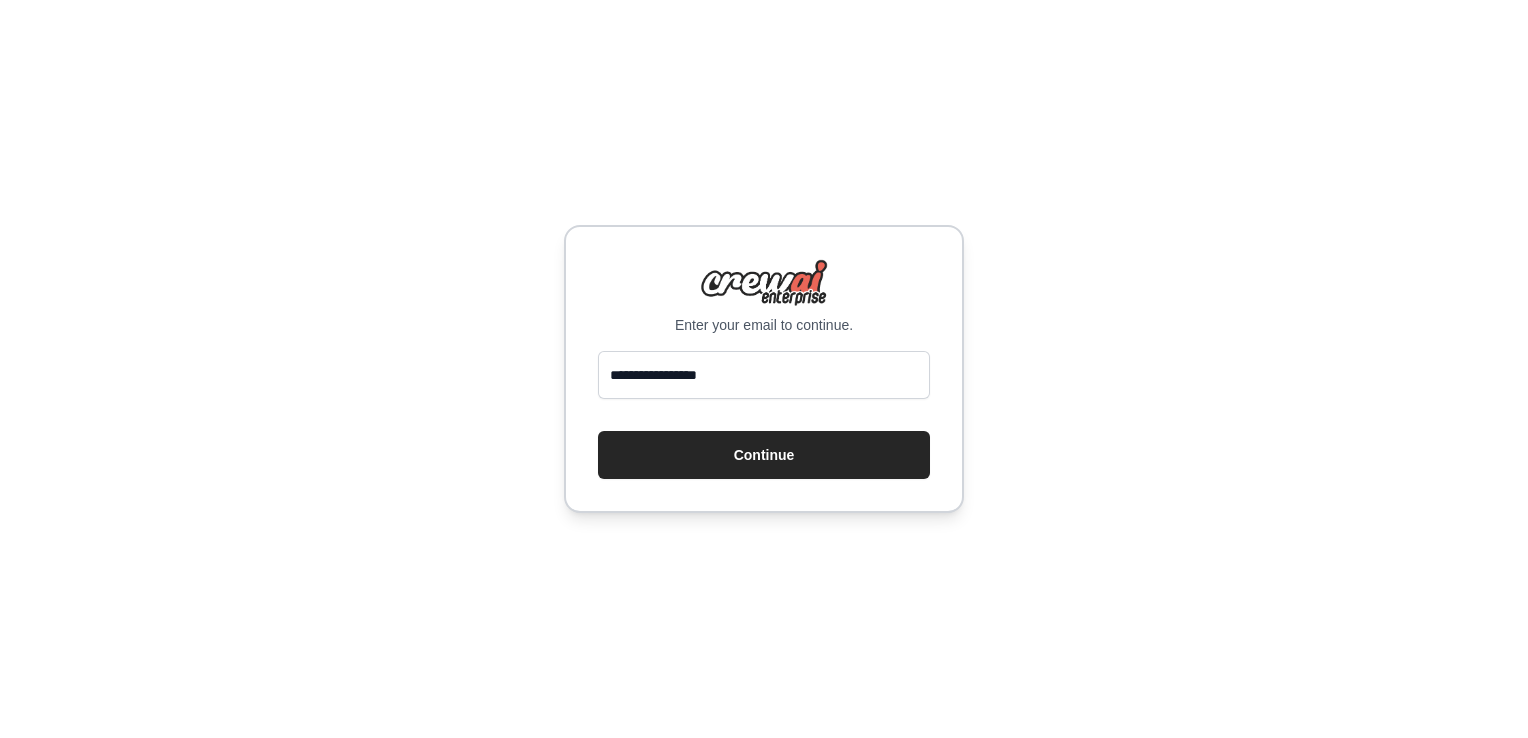 scroll, scrollTop: 0, scrollLeft: 0, axis: both 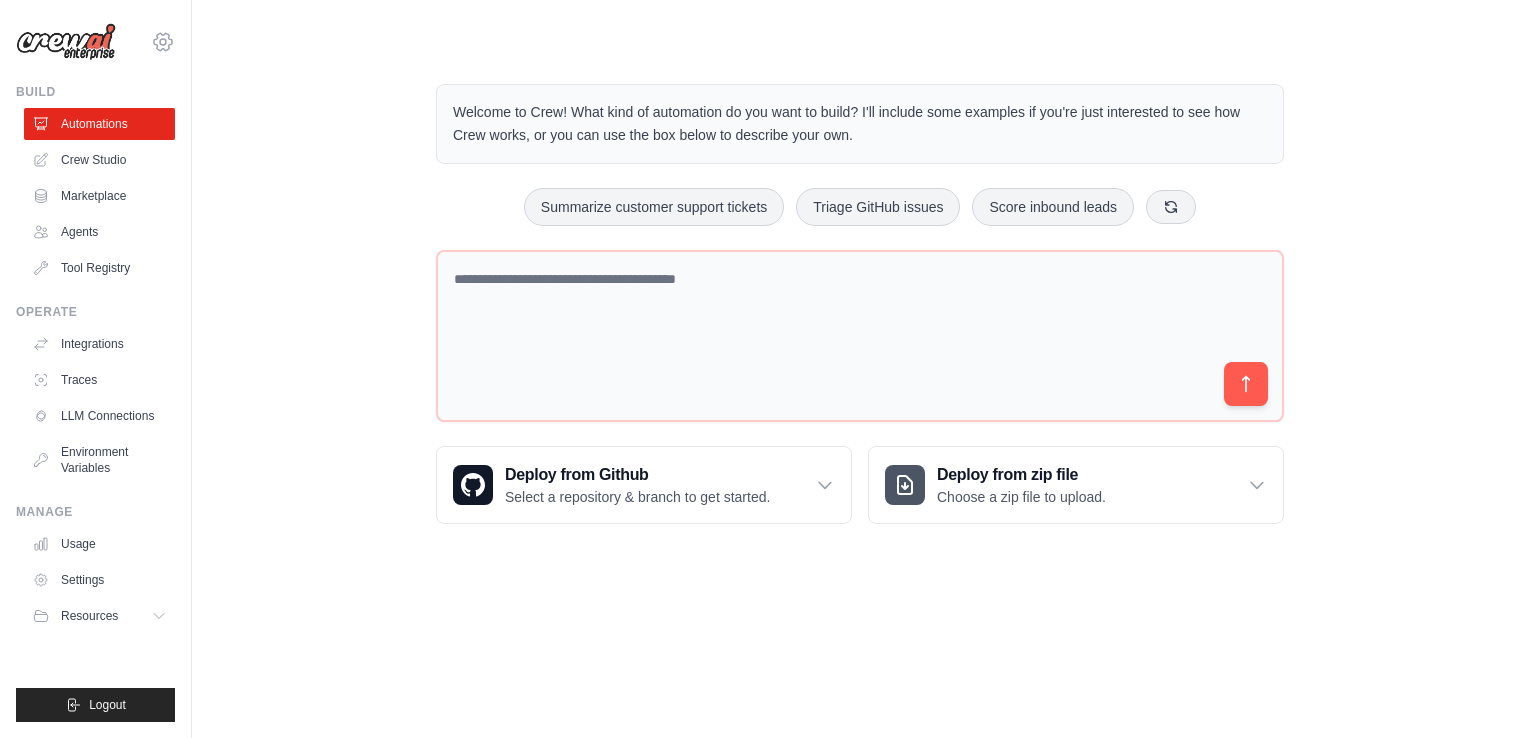 click 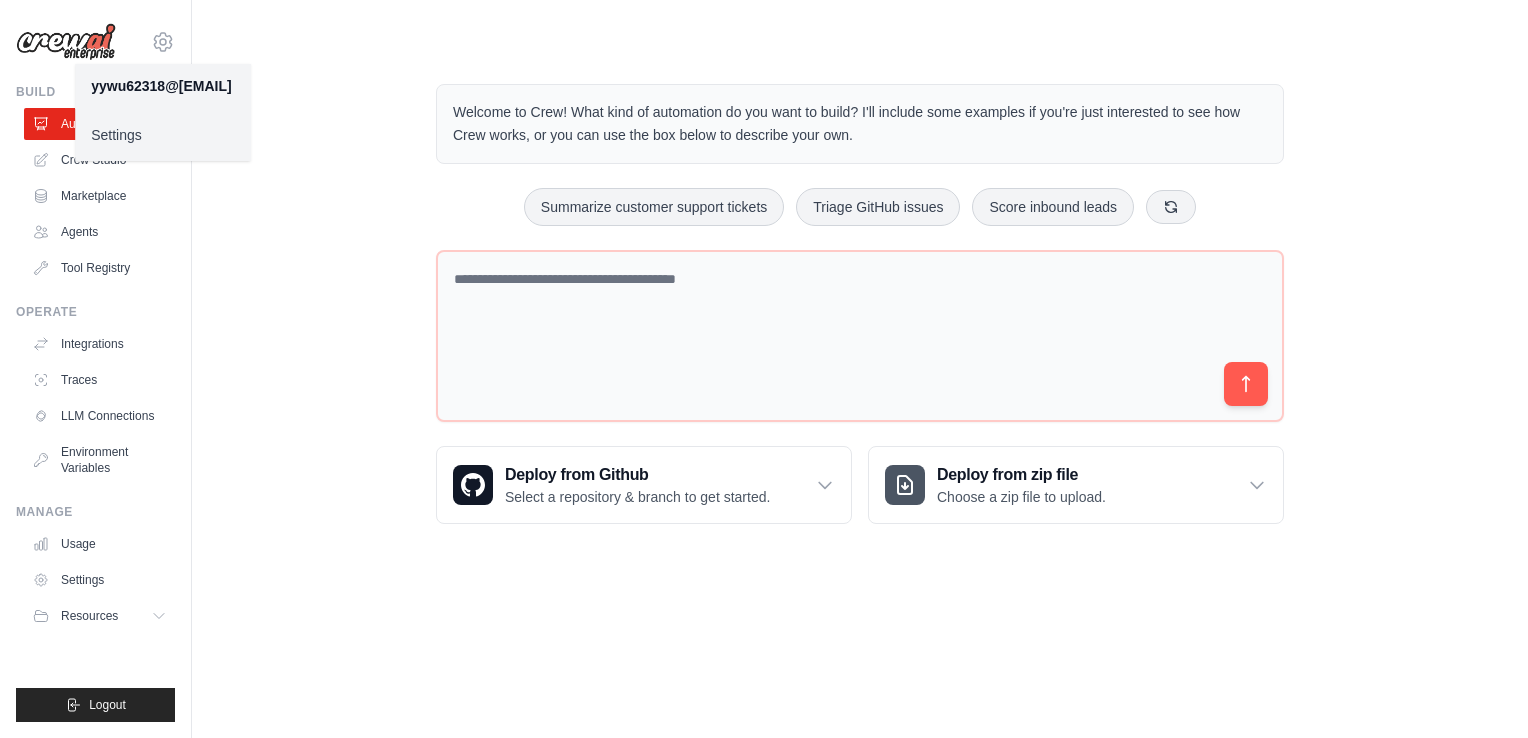 click on "Settings" at bounding box center [163, 135] 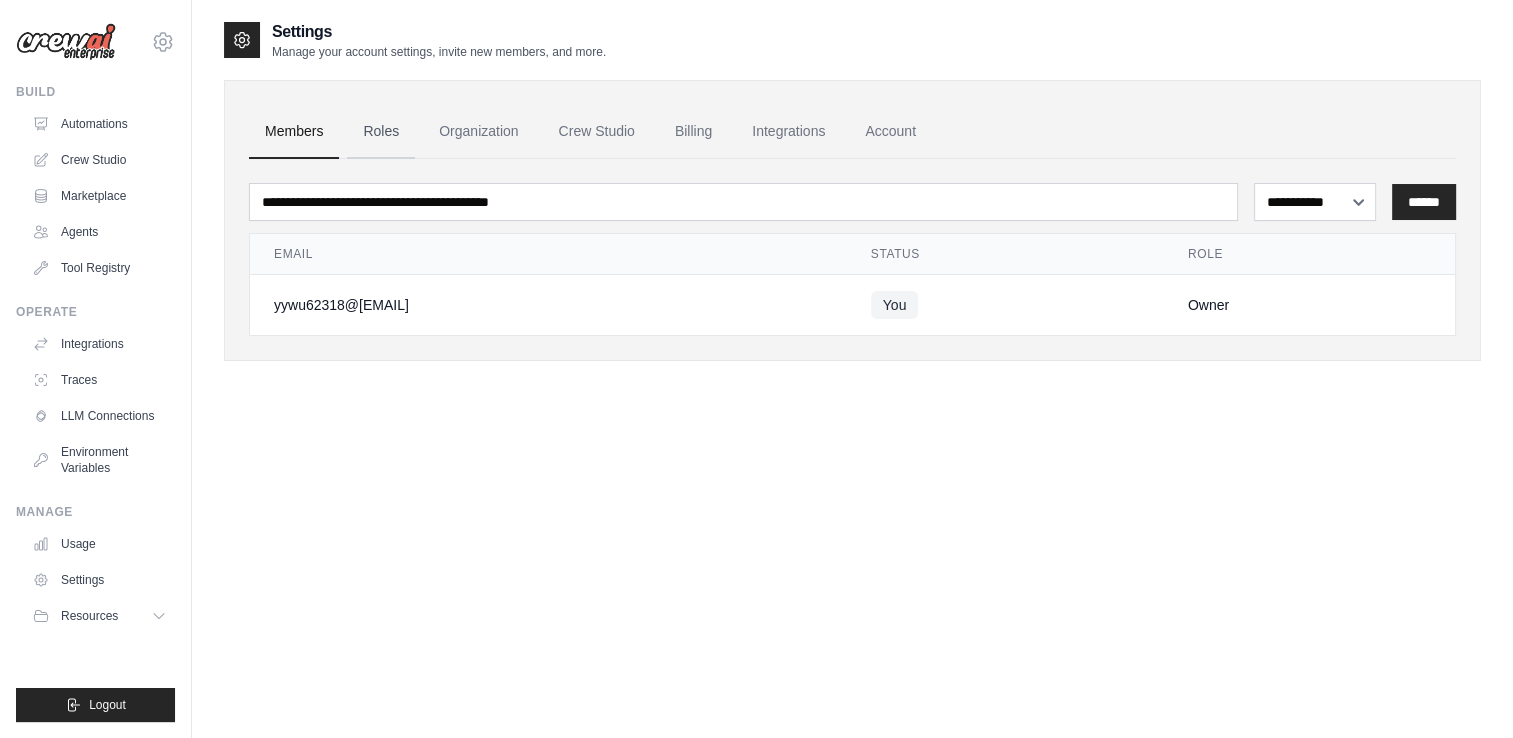 click on "Roles" at bounding box center (381, 132) 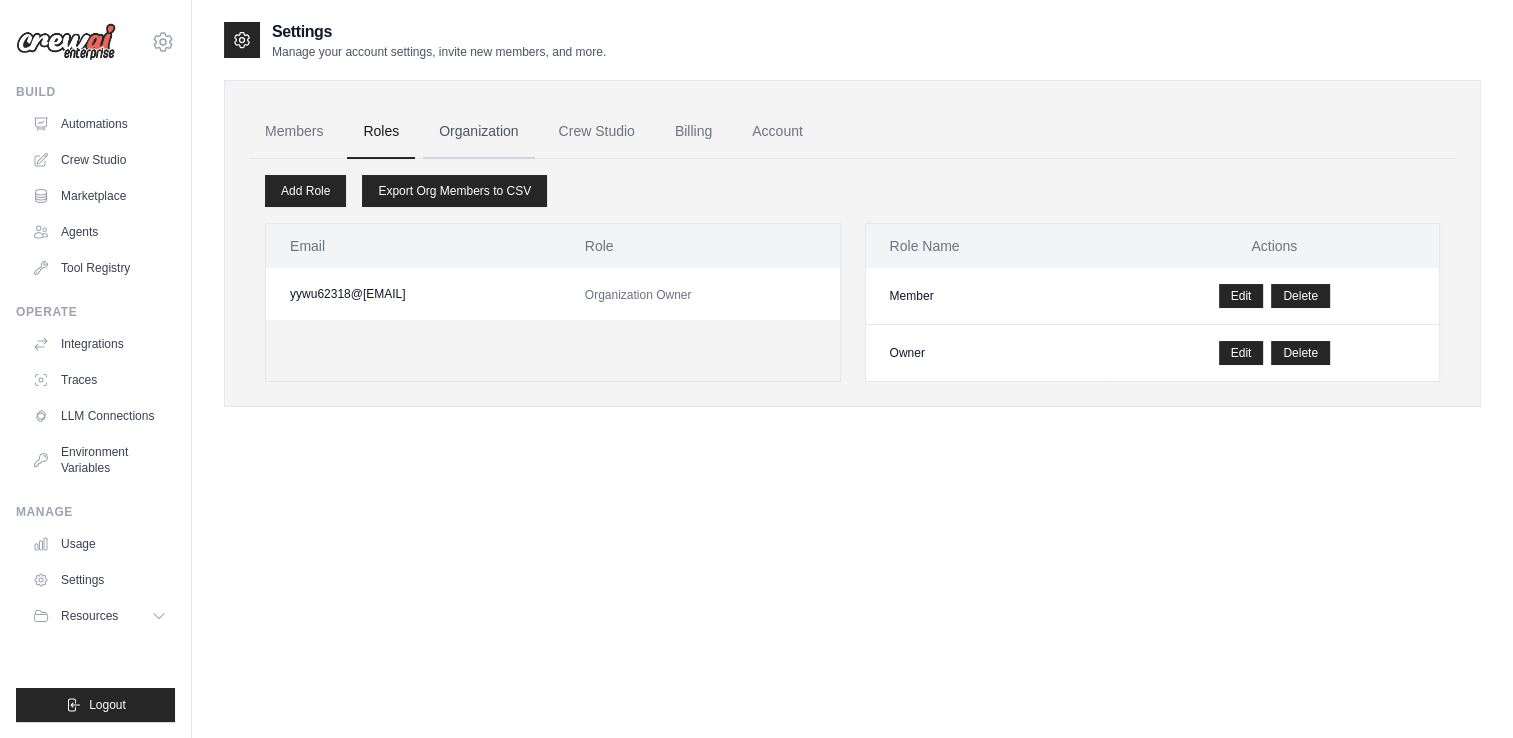 click on "Organization" at bounding box center (478, 132) 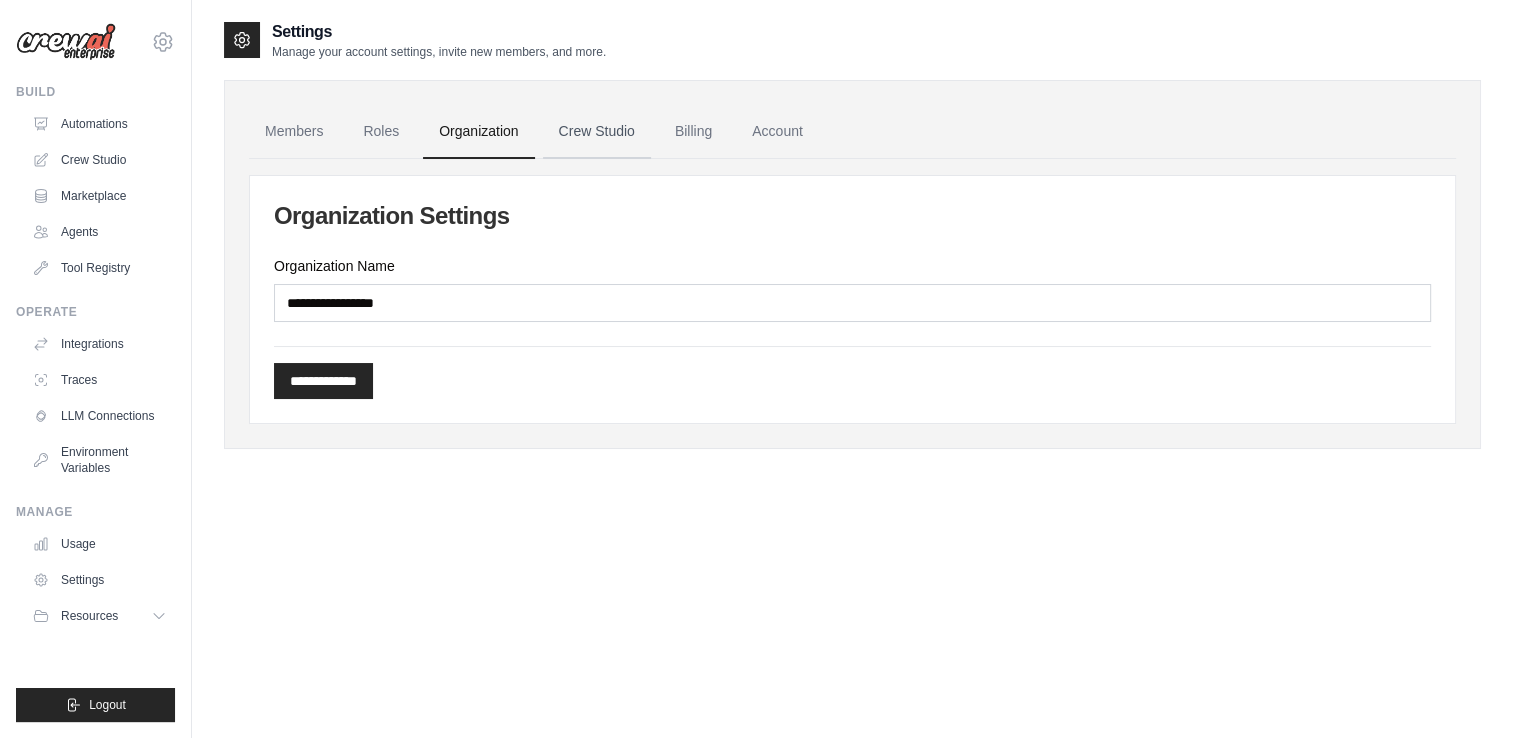 click on "Crew Studio" at bounding box center [597, 132] 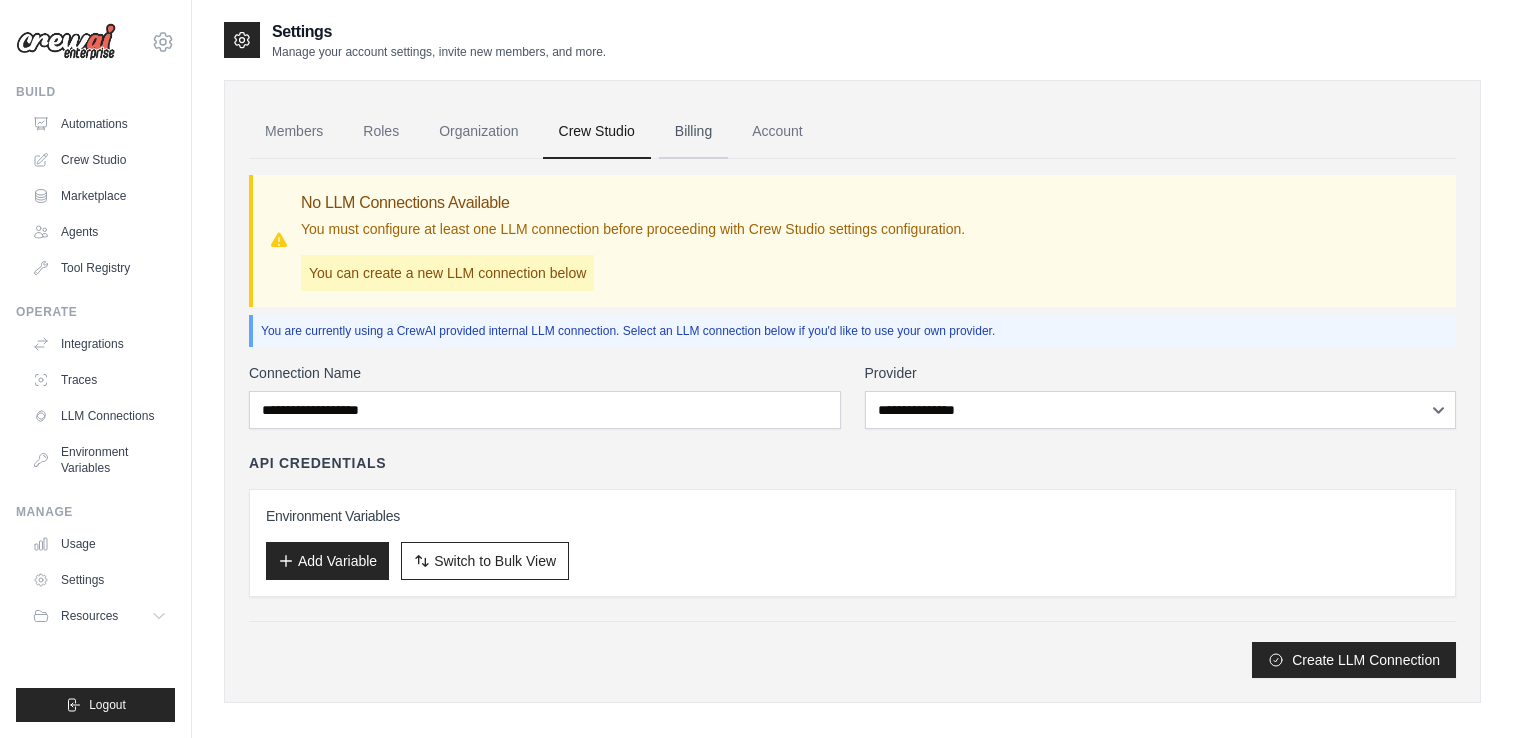 scroll, scrollTop: 0, scrollLeft: 0, axis: both 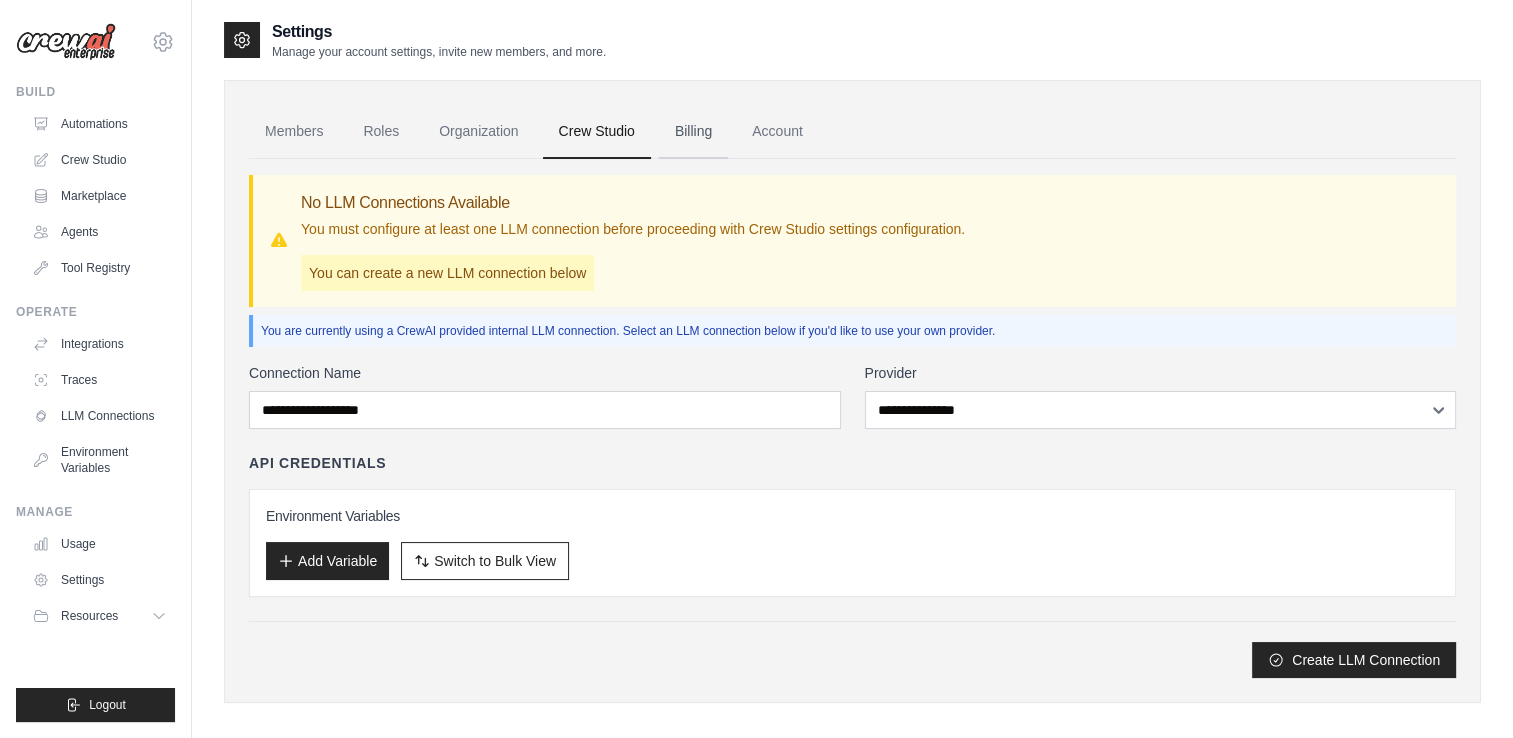 click on "Billing" at bounding box center (693, 132) 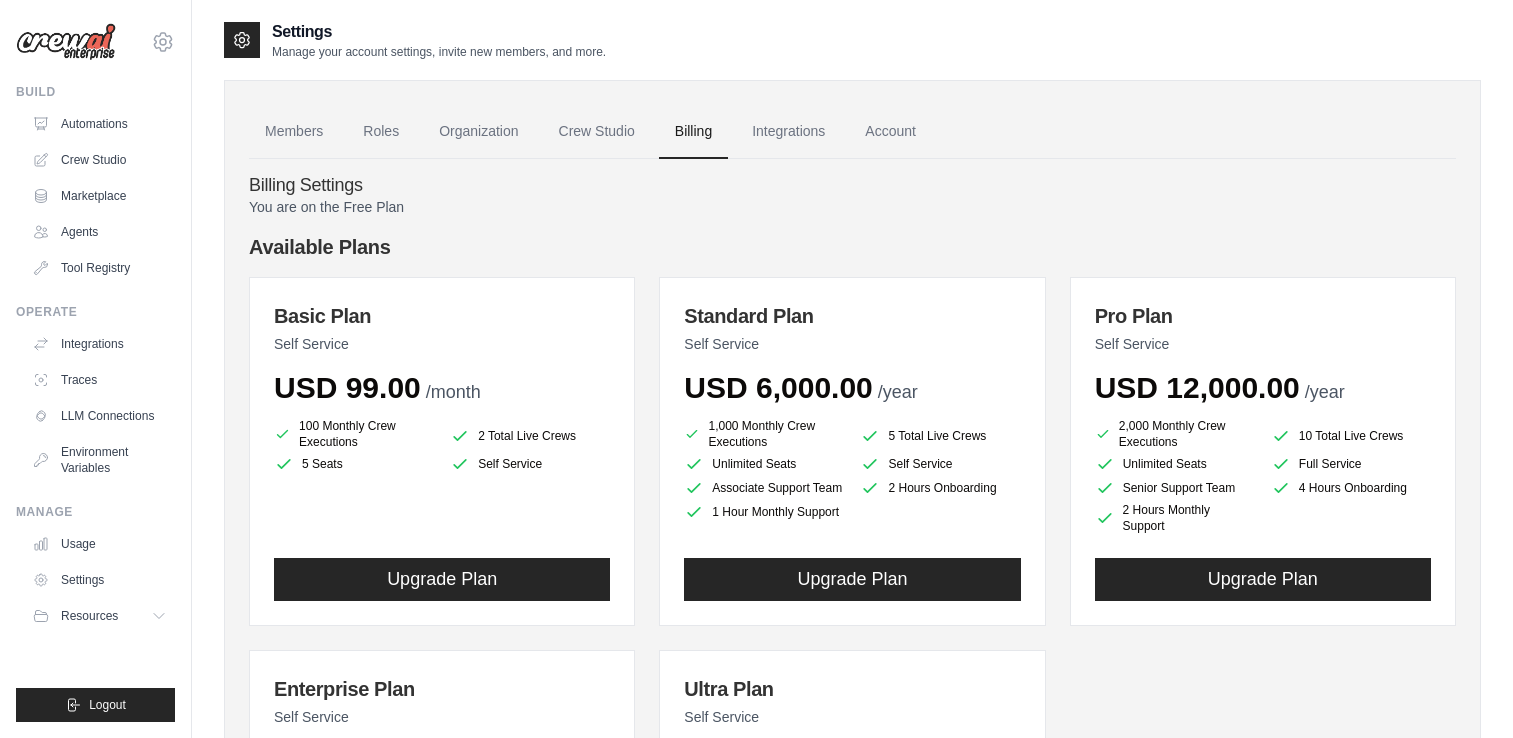 scroll, scrollTop: 0, scrollLeft: 0, axis: both 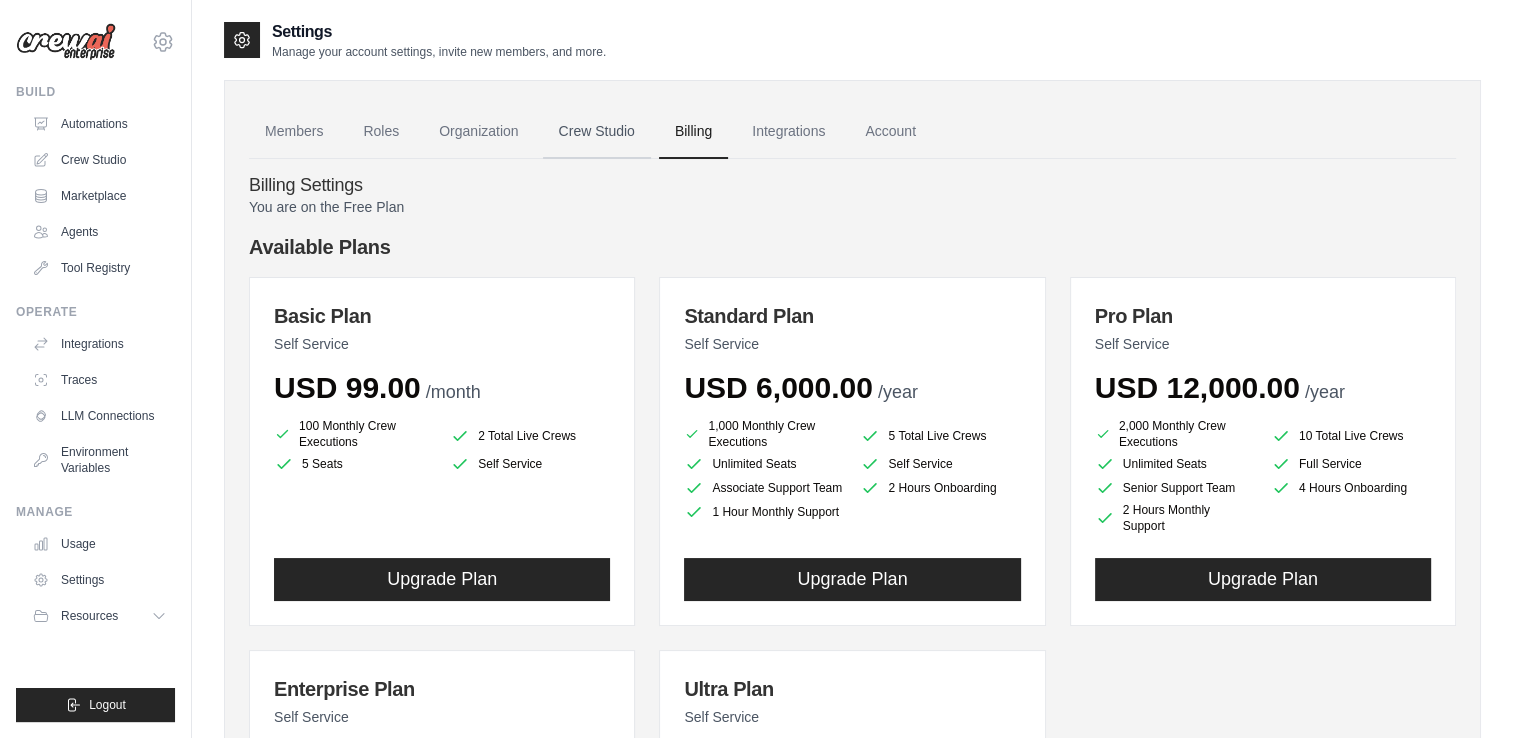 click on "Crew Studio" at bounding box center [597, 132] 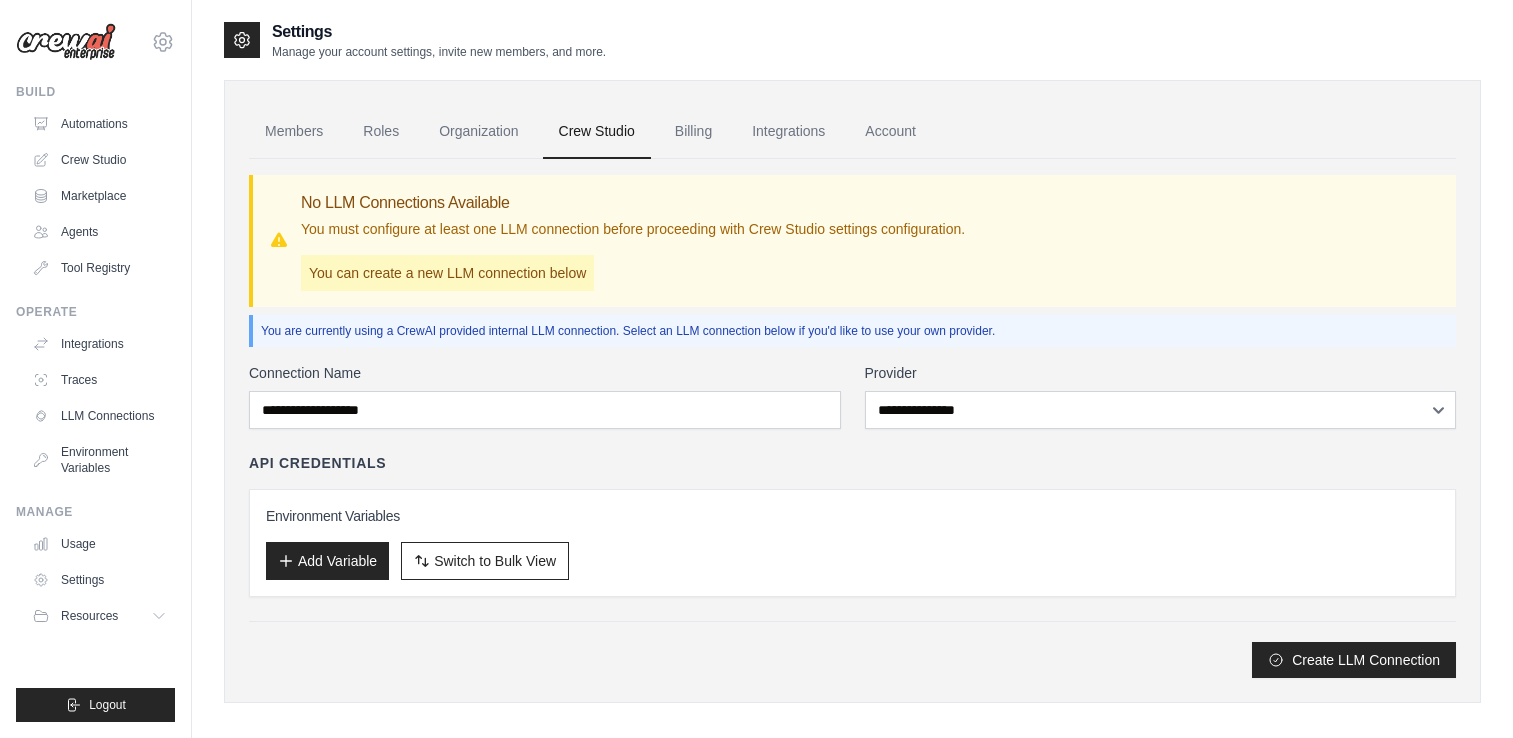 scroll, scrollTop: 0, scrollLeft: 0, axis: both 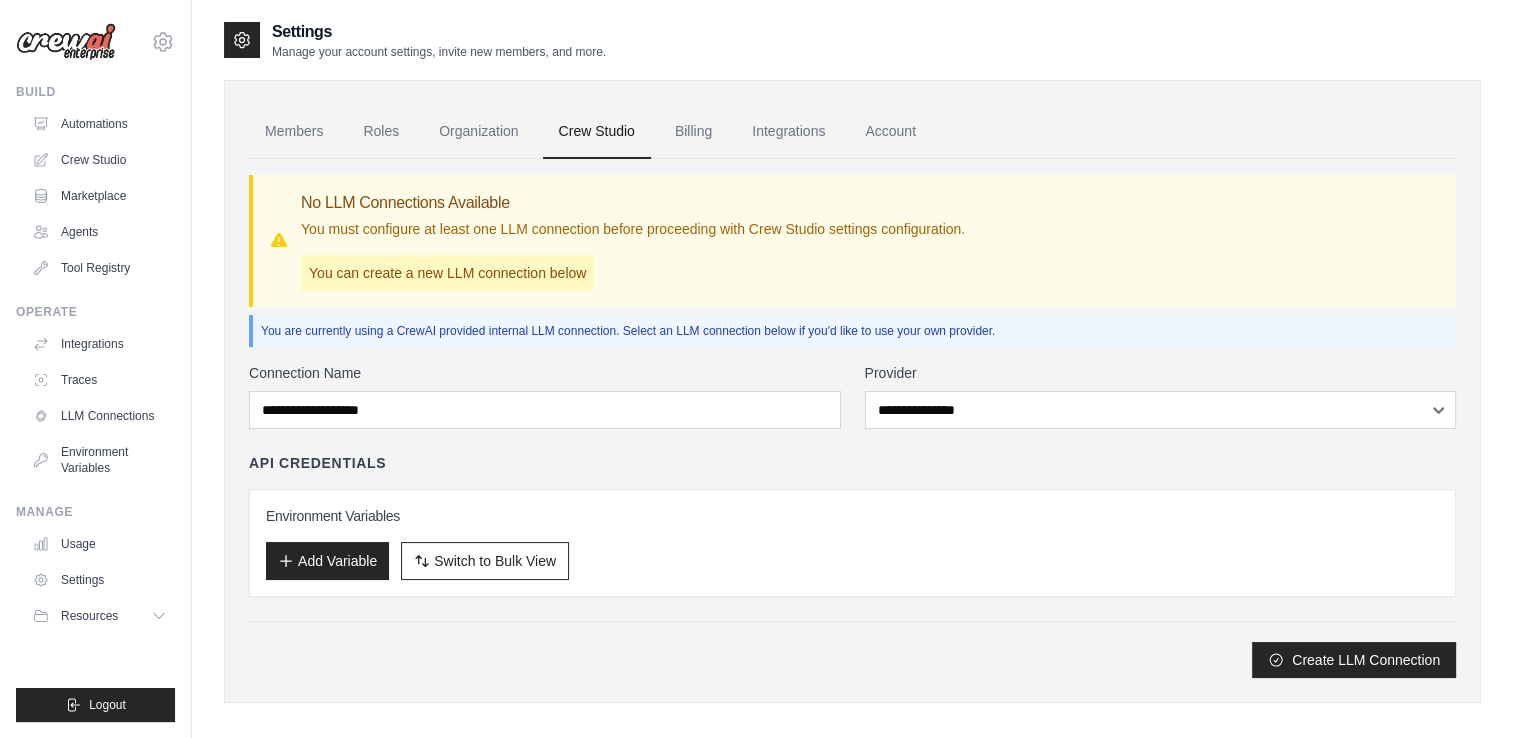 click on "Integrations" at bounding box center (788, 132) 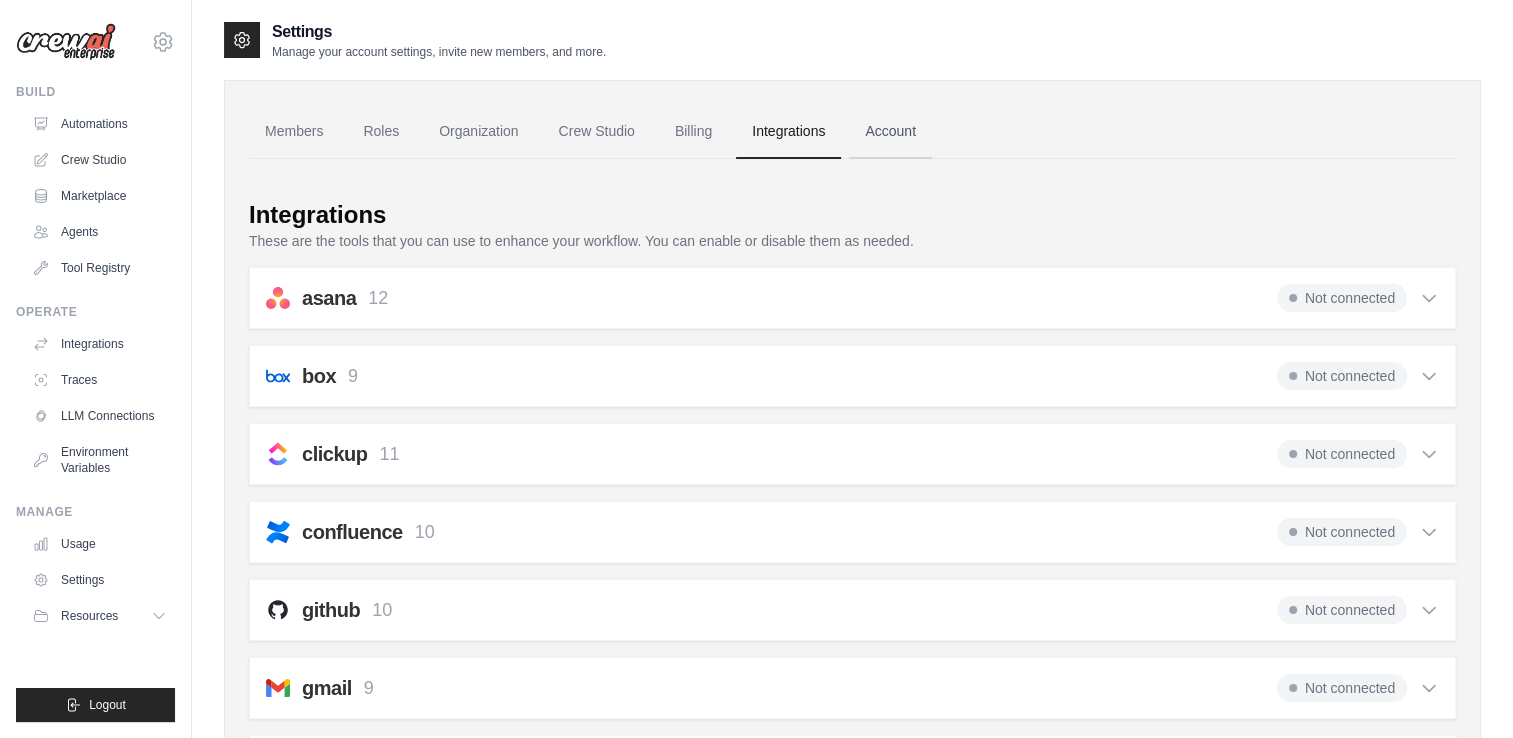 click on "Account" at bounding box center (890, 132) 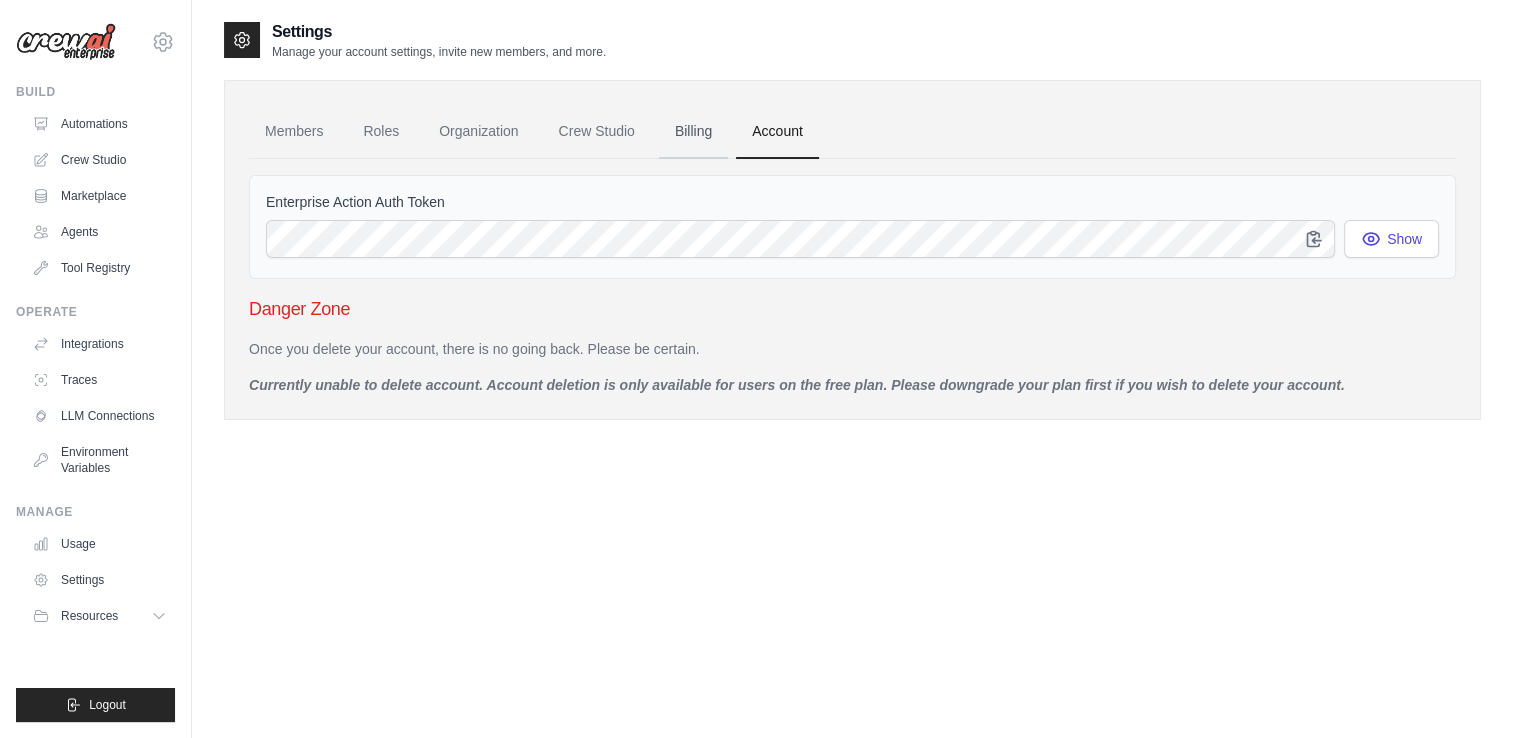 click on "Billing" at bounding box center [693, 132] 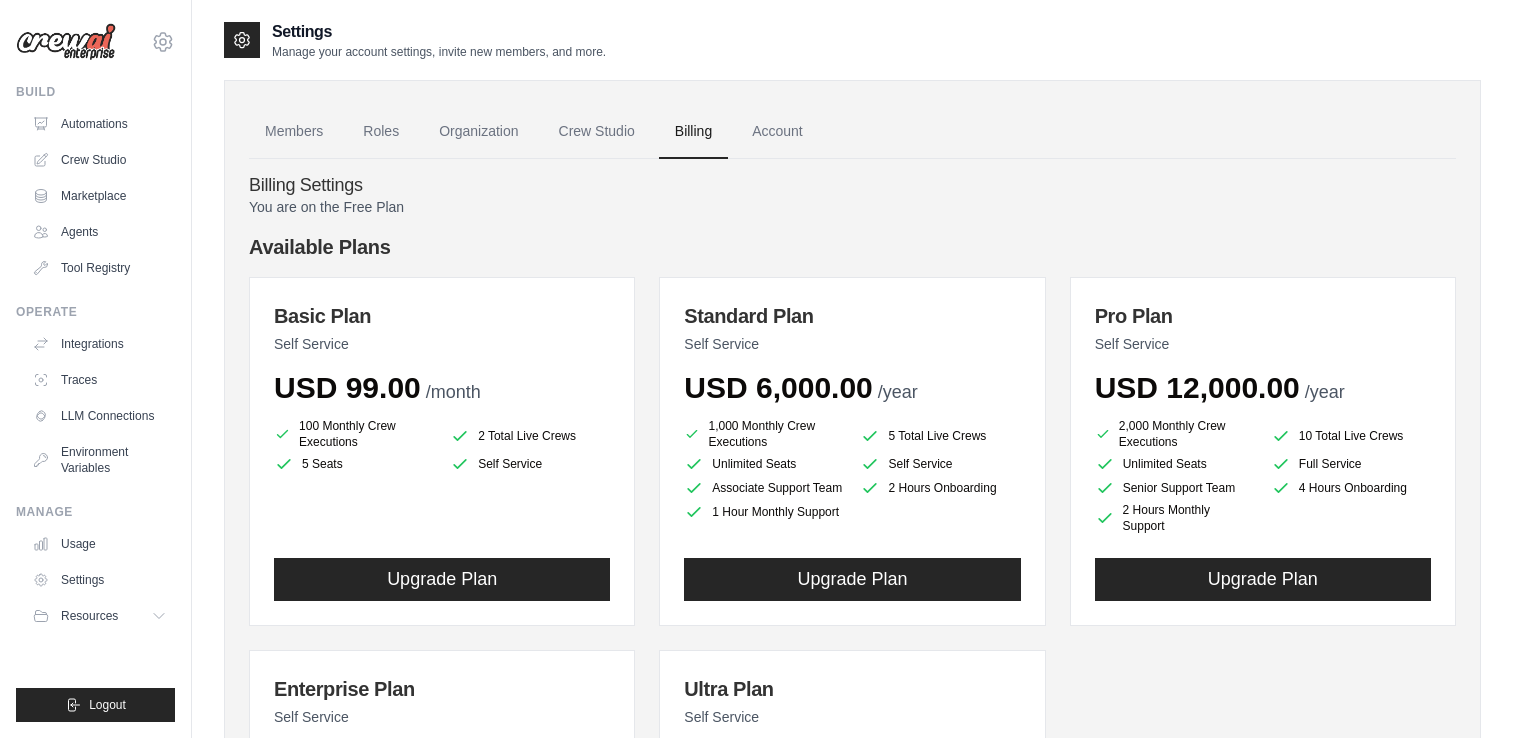 scroll, scrollTop: 393, scrollLeft: 0, axis: vertical 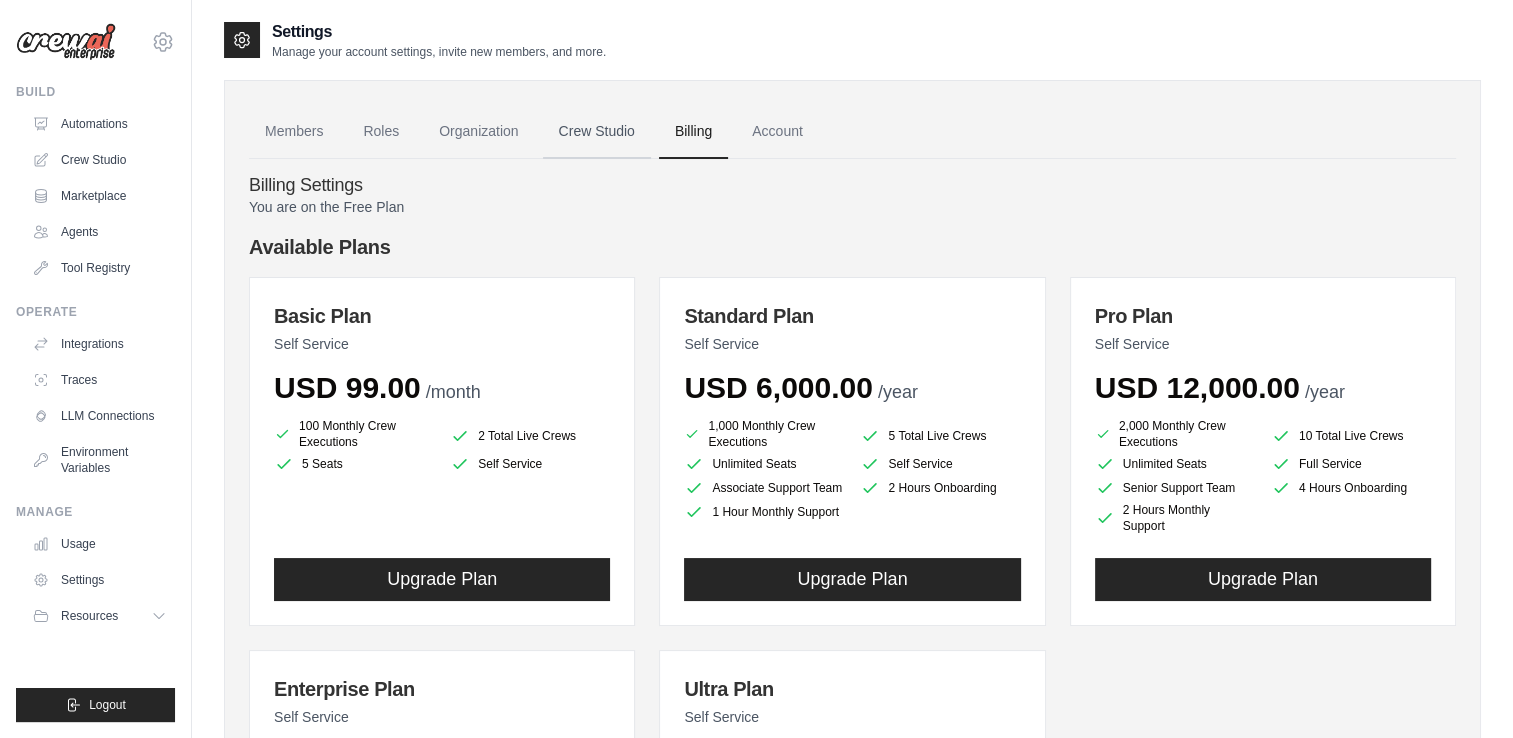 click on "Crew Studio" at bounding box center (597, 132) 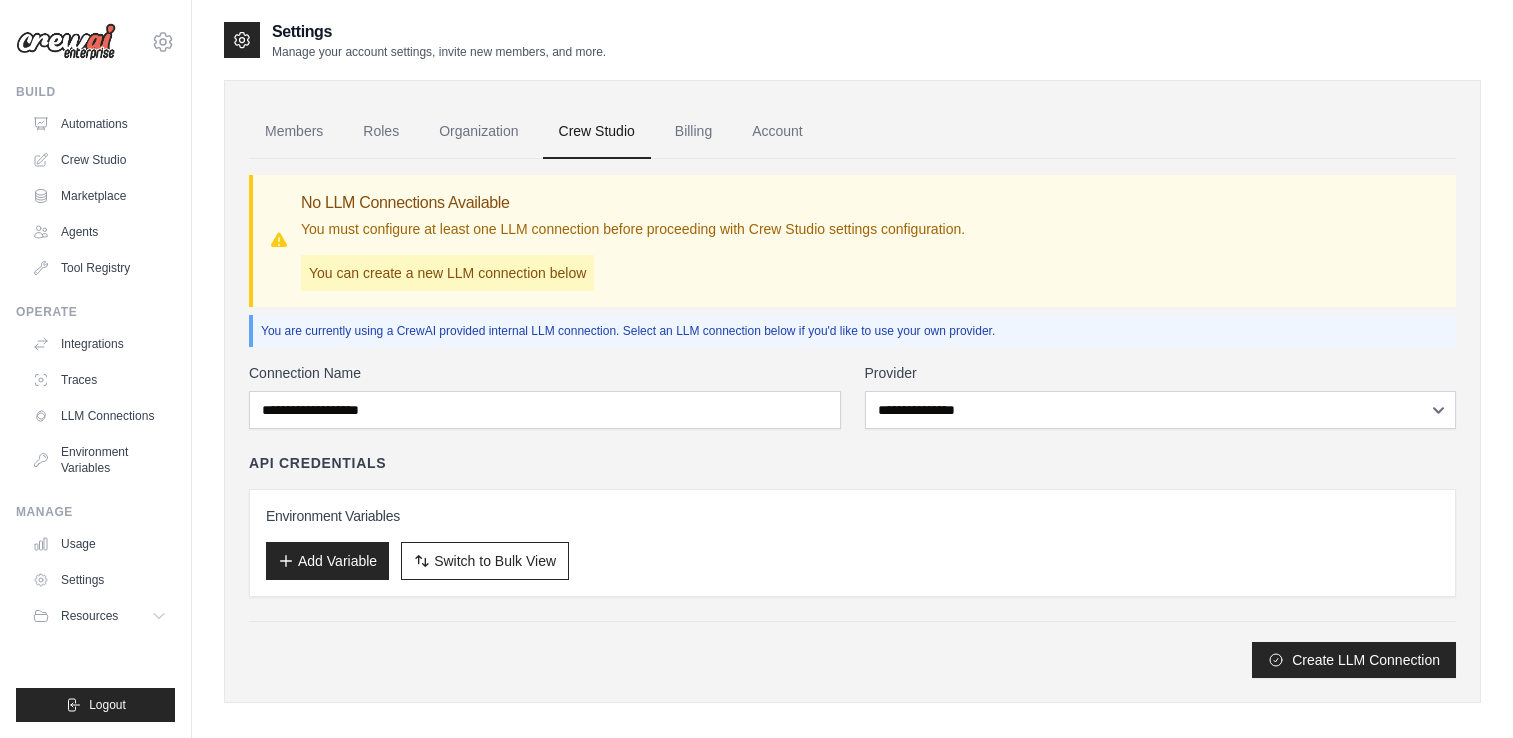 scroll, scrollTop: 0, scrollLeft: 0, axis: both 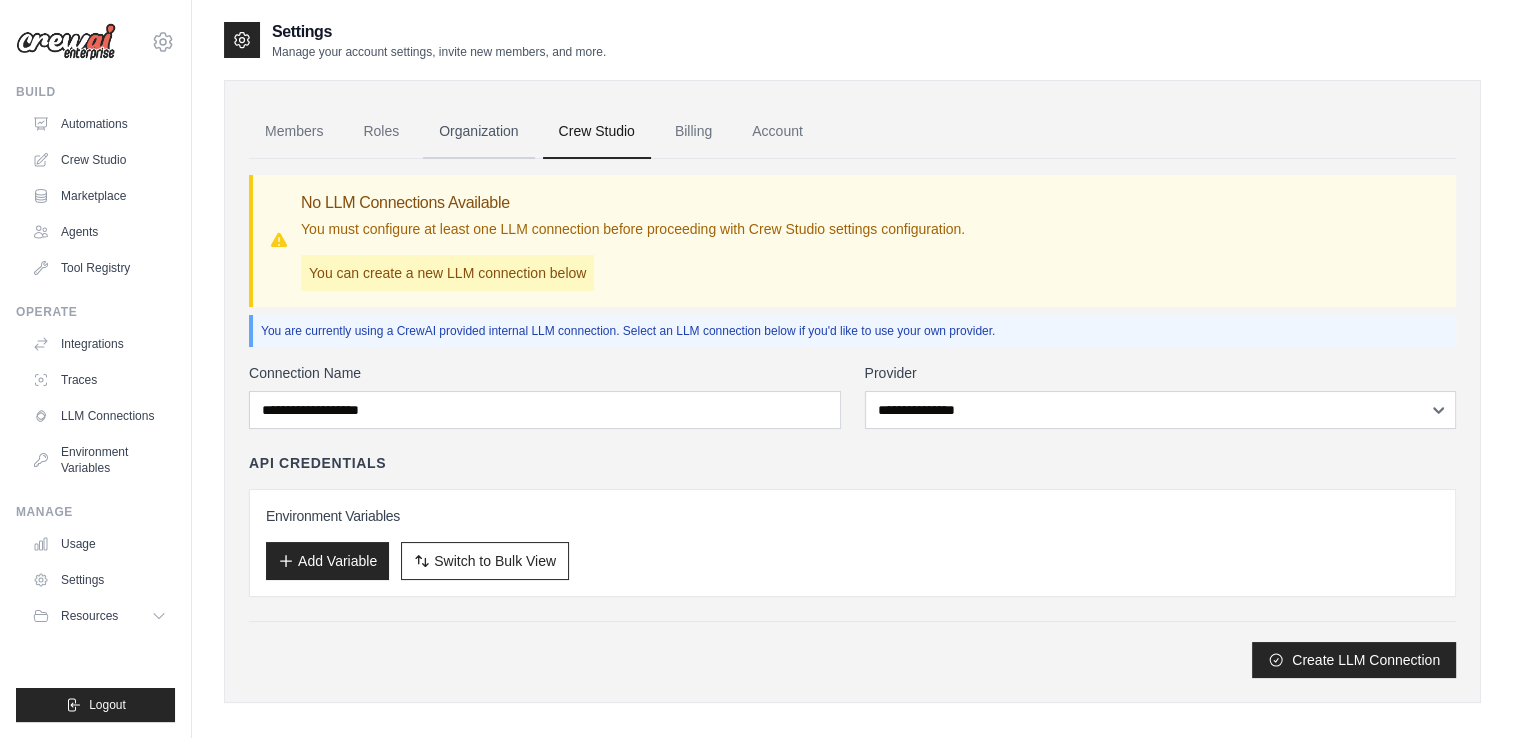 click on "Organization" at bounding box center [478, 132] 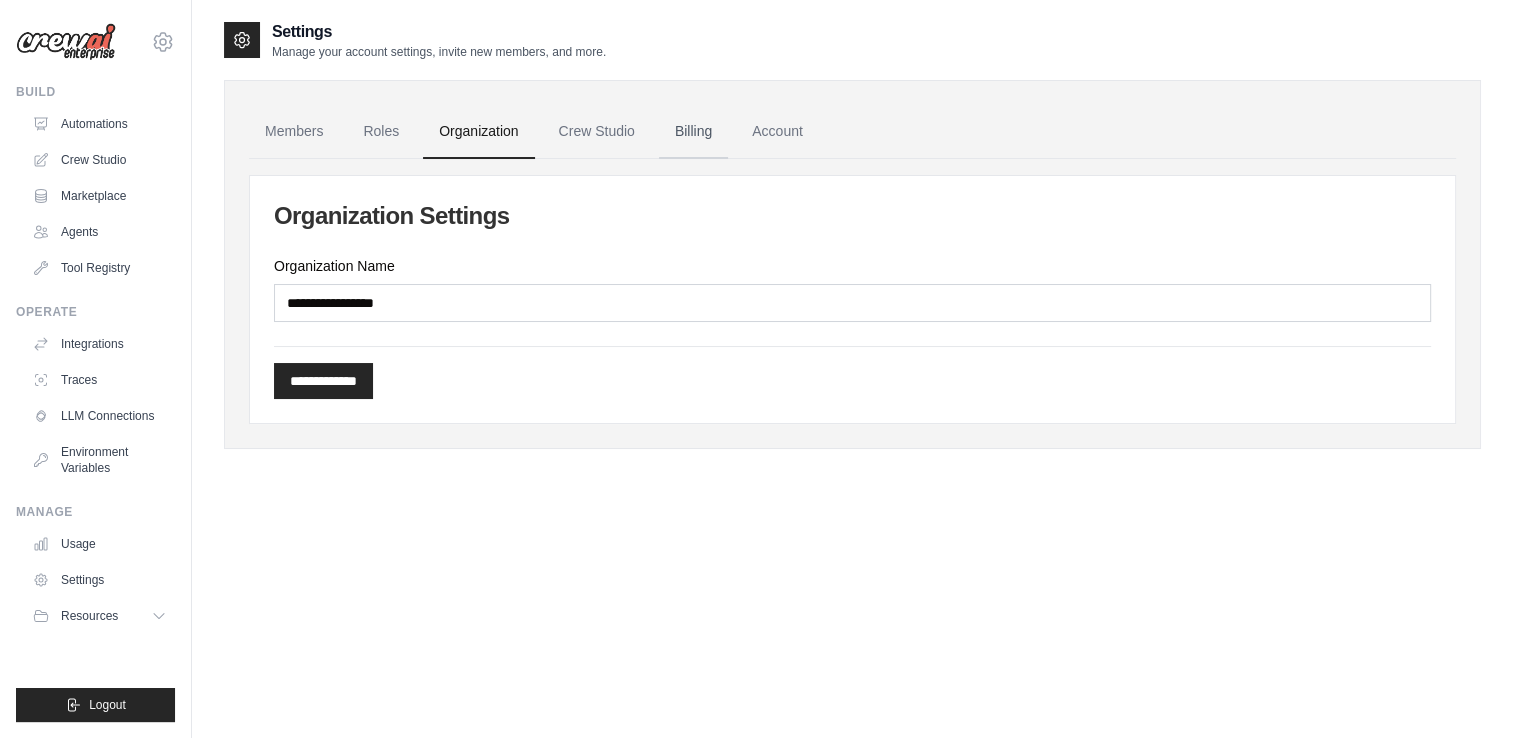 click on "Billing" at bounding box center (693, 132) 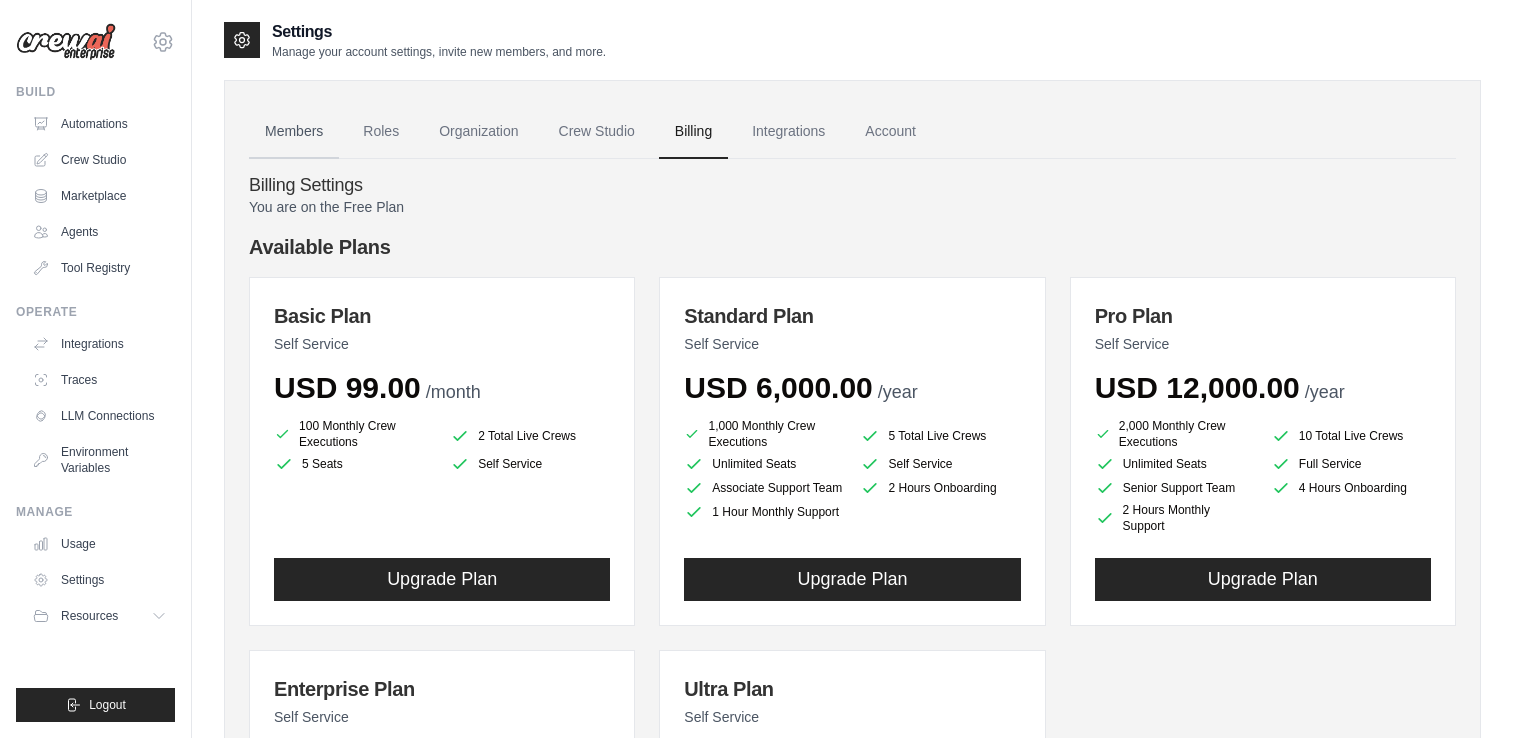 scroll, scrollTop: 0, scrollLeft: 0, axis: both 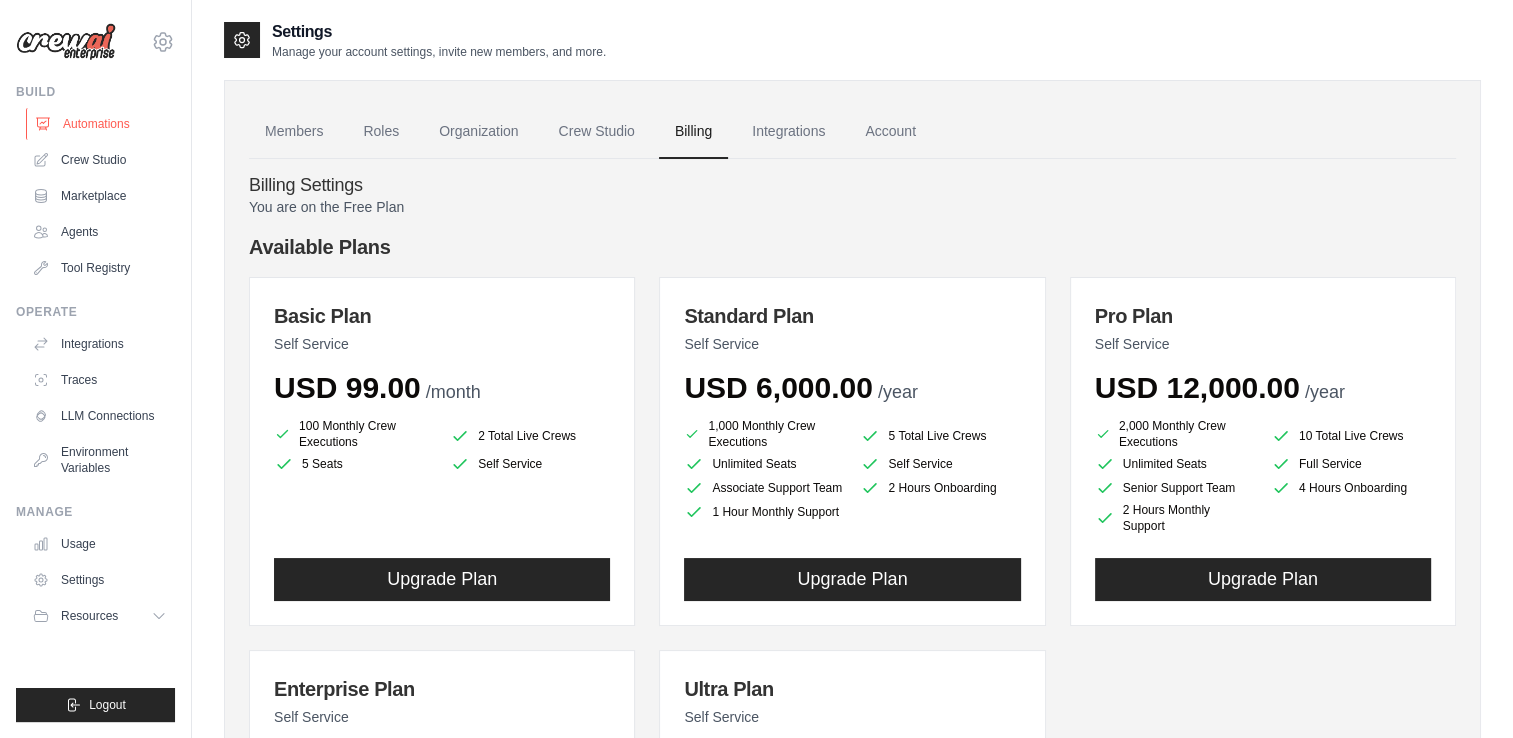 click on "Automations" at bounding box center (101, 124) 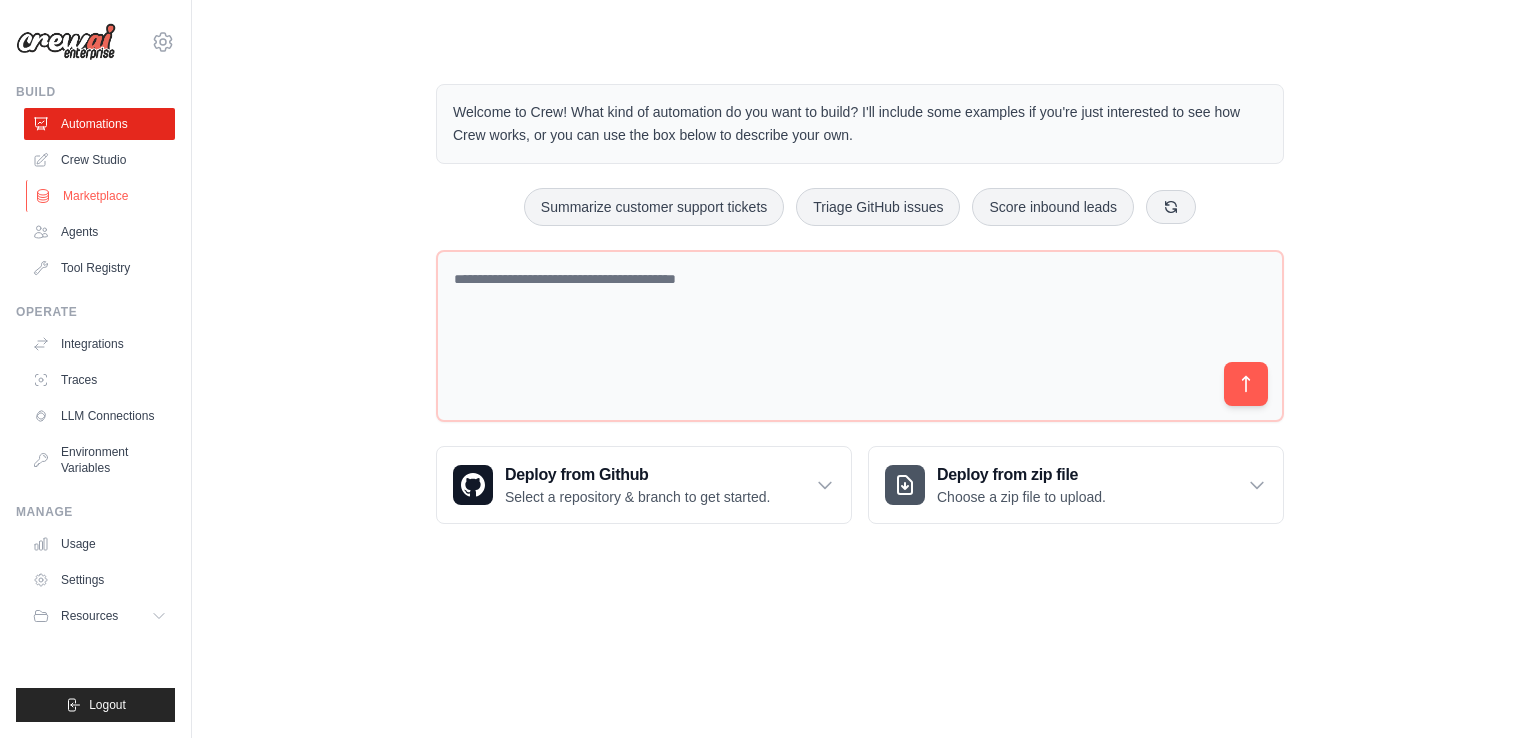 click on "Marketplace" at bounding box center [101, 196] 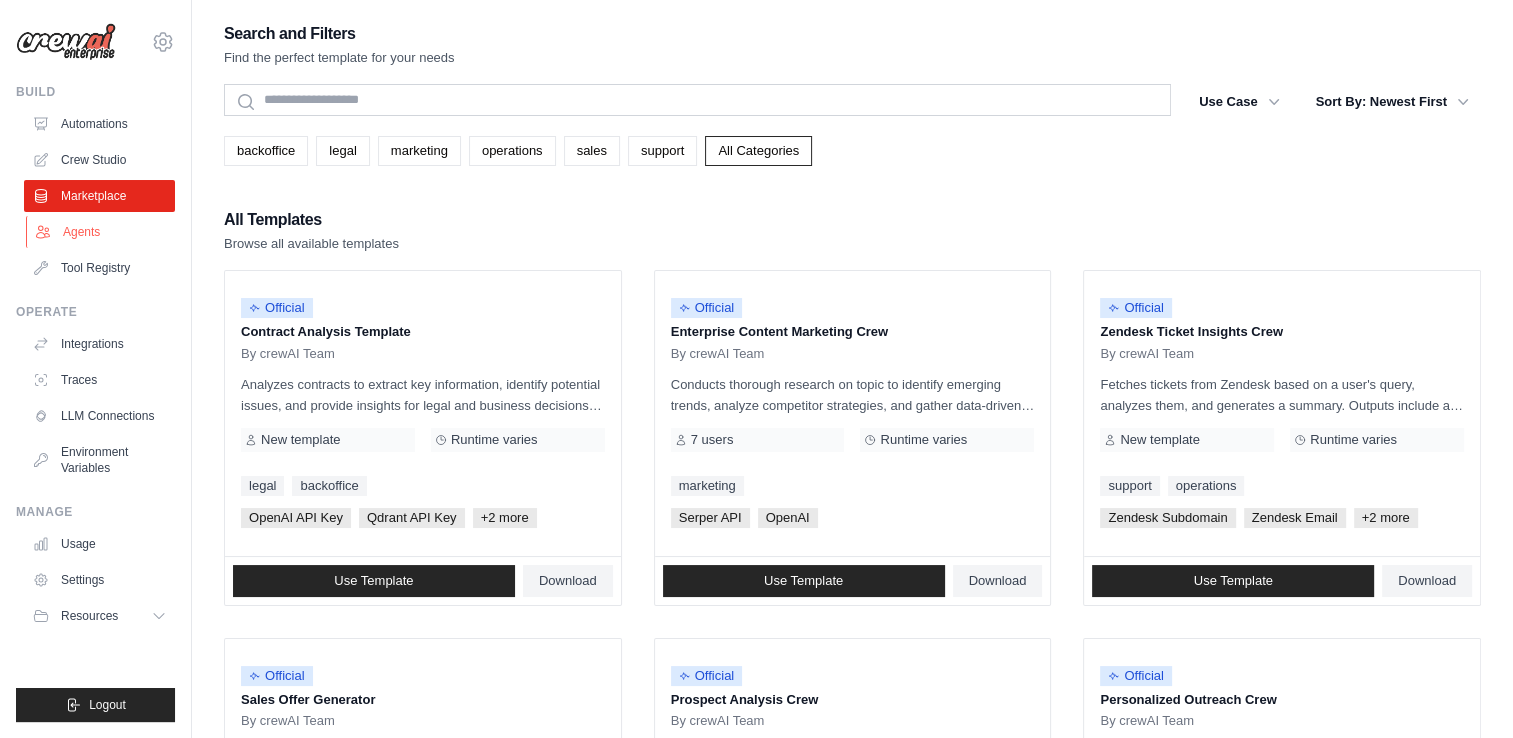 click on "Agents" at bounding box center (101, 232) 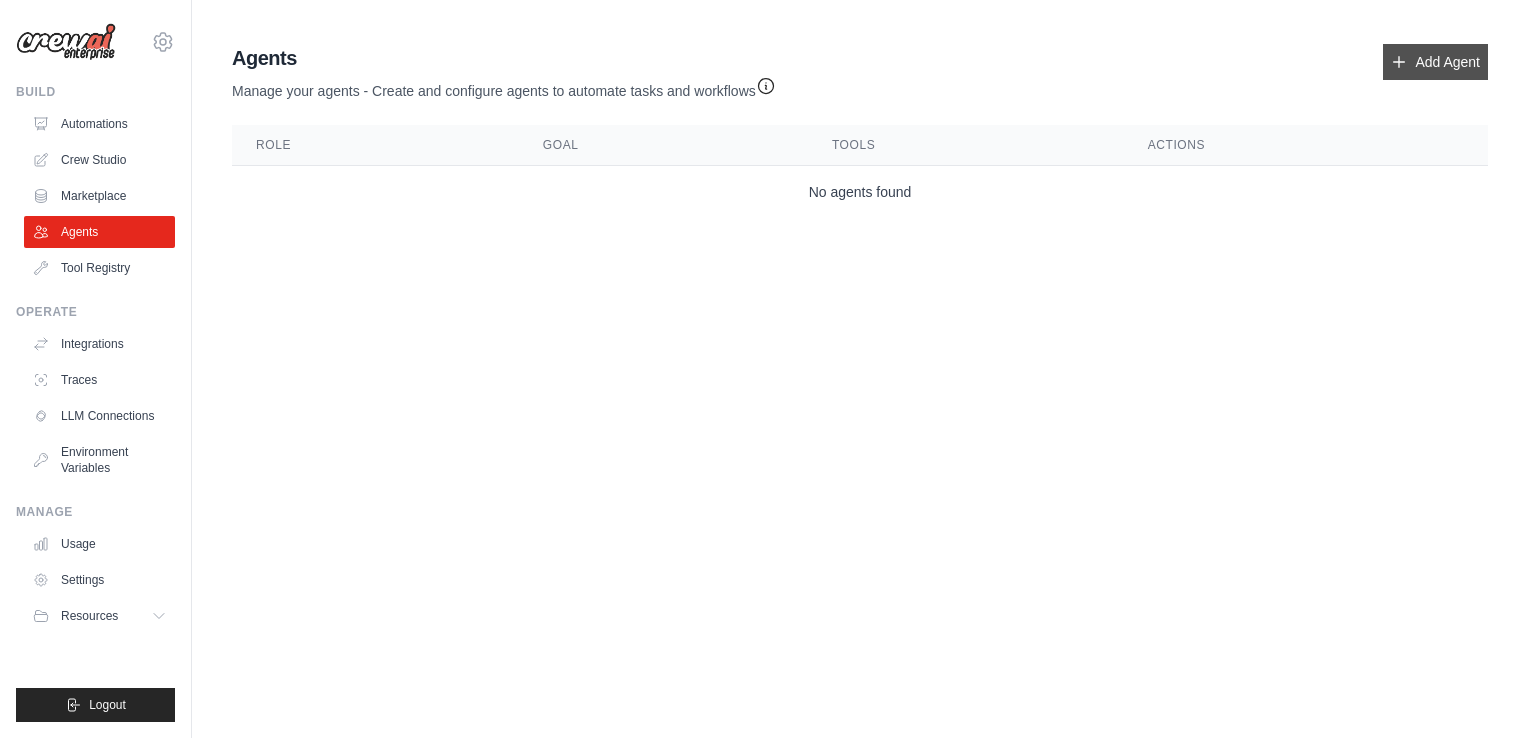 click on "Add Agent" at bounding box center [1435, 62] 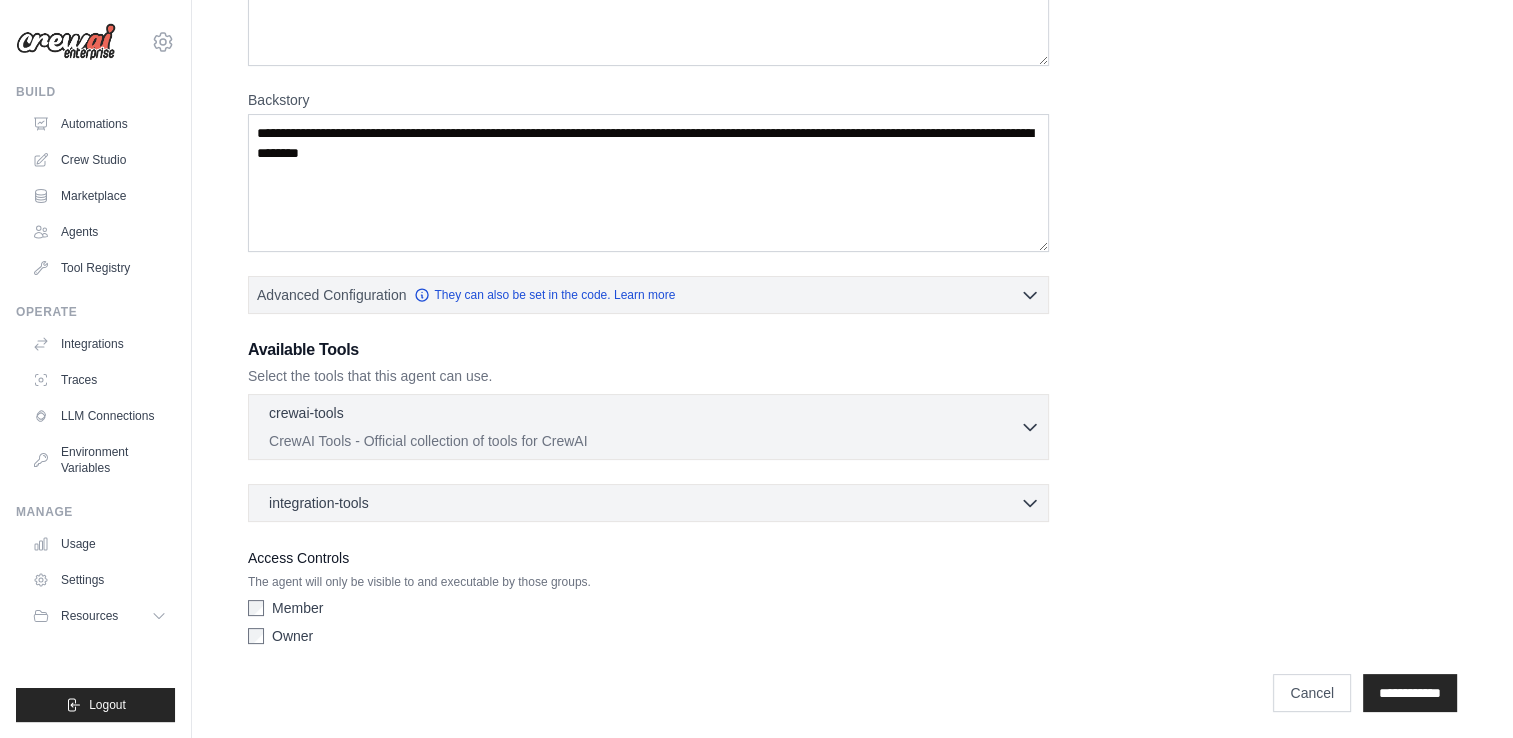 scroll, scrollTop: 241, scrollLeft: 0, axis: vertical 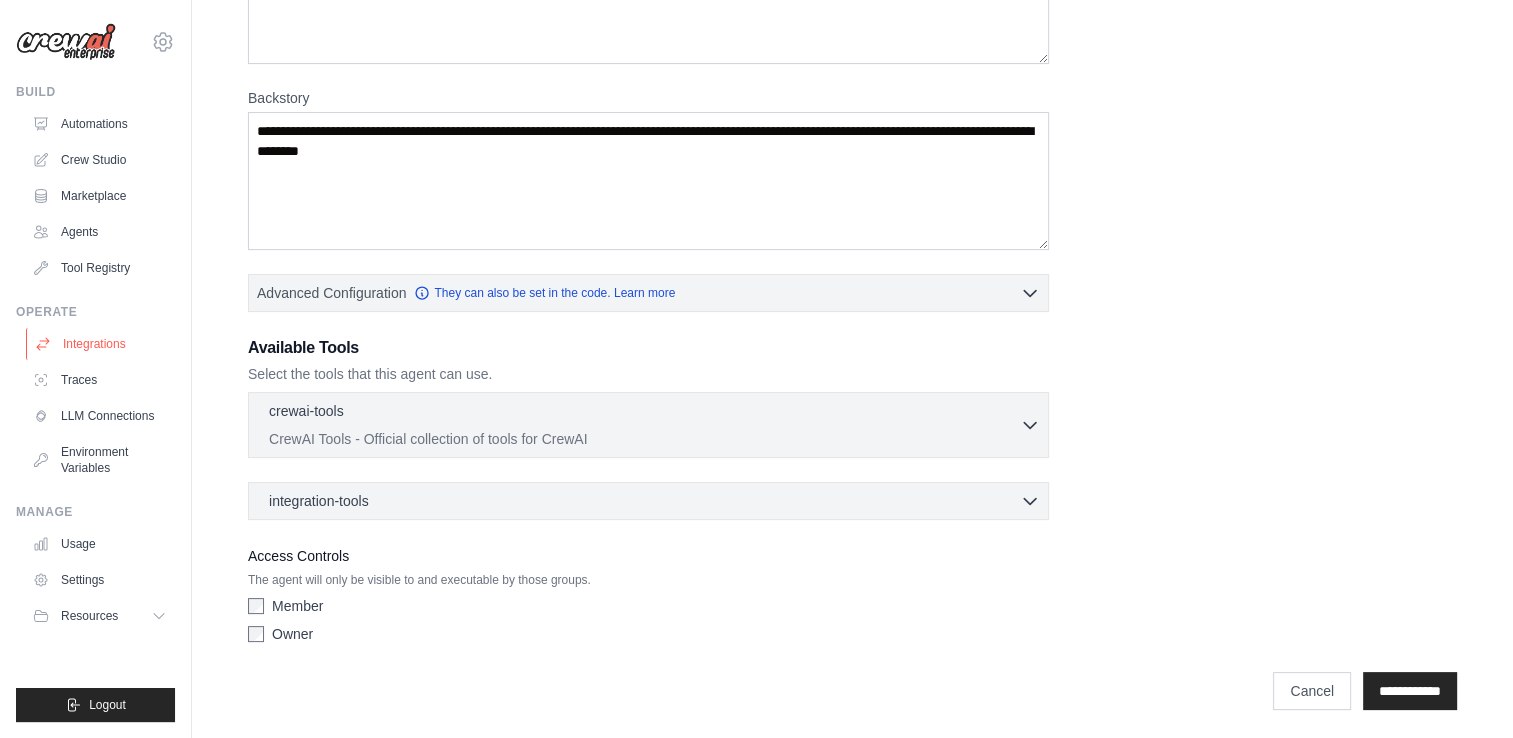 click on "Integrations" at bounding box center (101, 344) 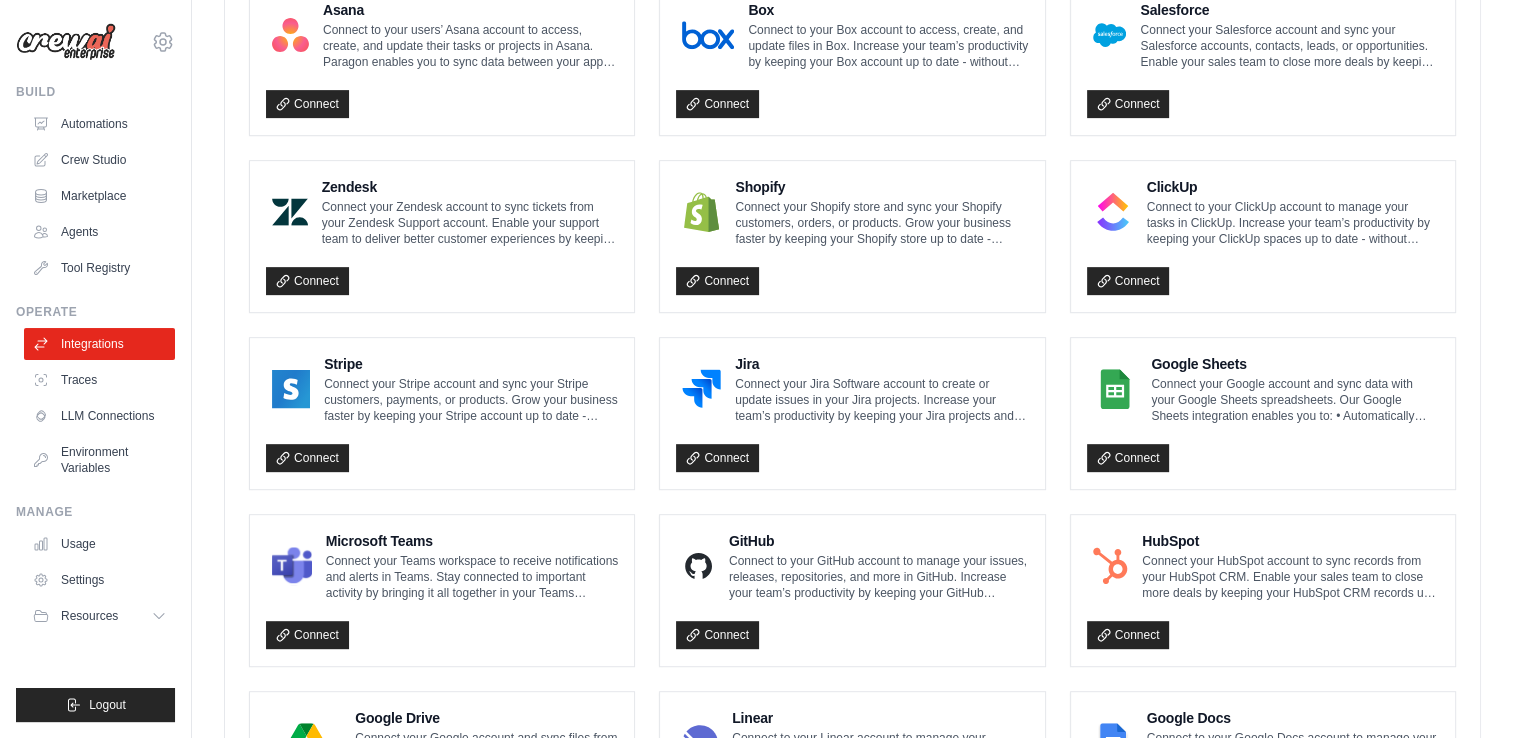 scroll, scrollTop: 800, scrollLeft: 0, axis: vertical 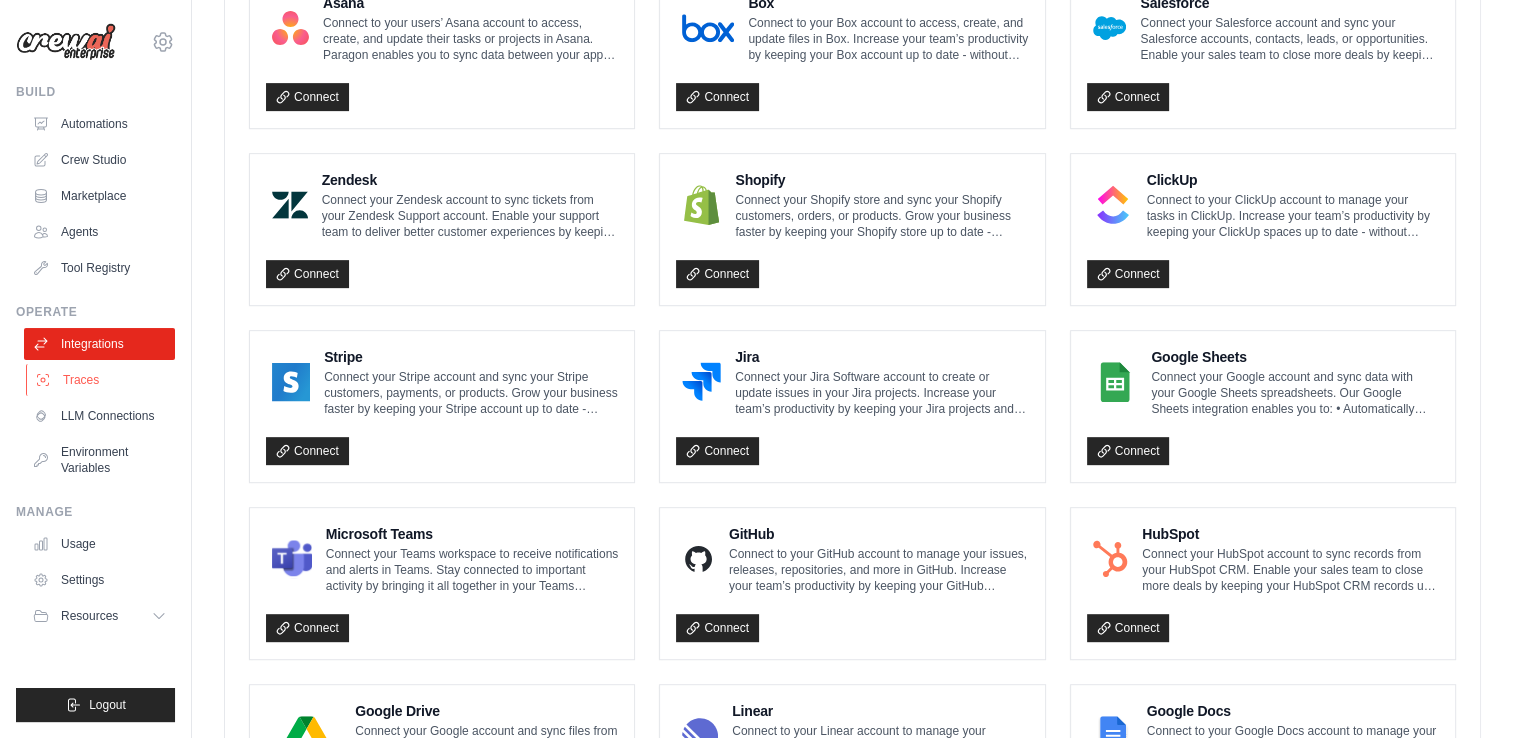 click on "Traces" at bounding box center (101, 380) 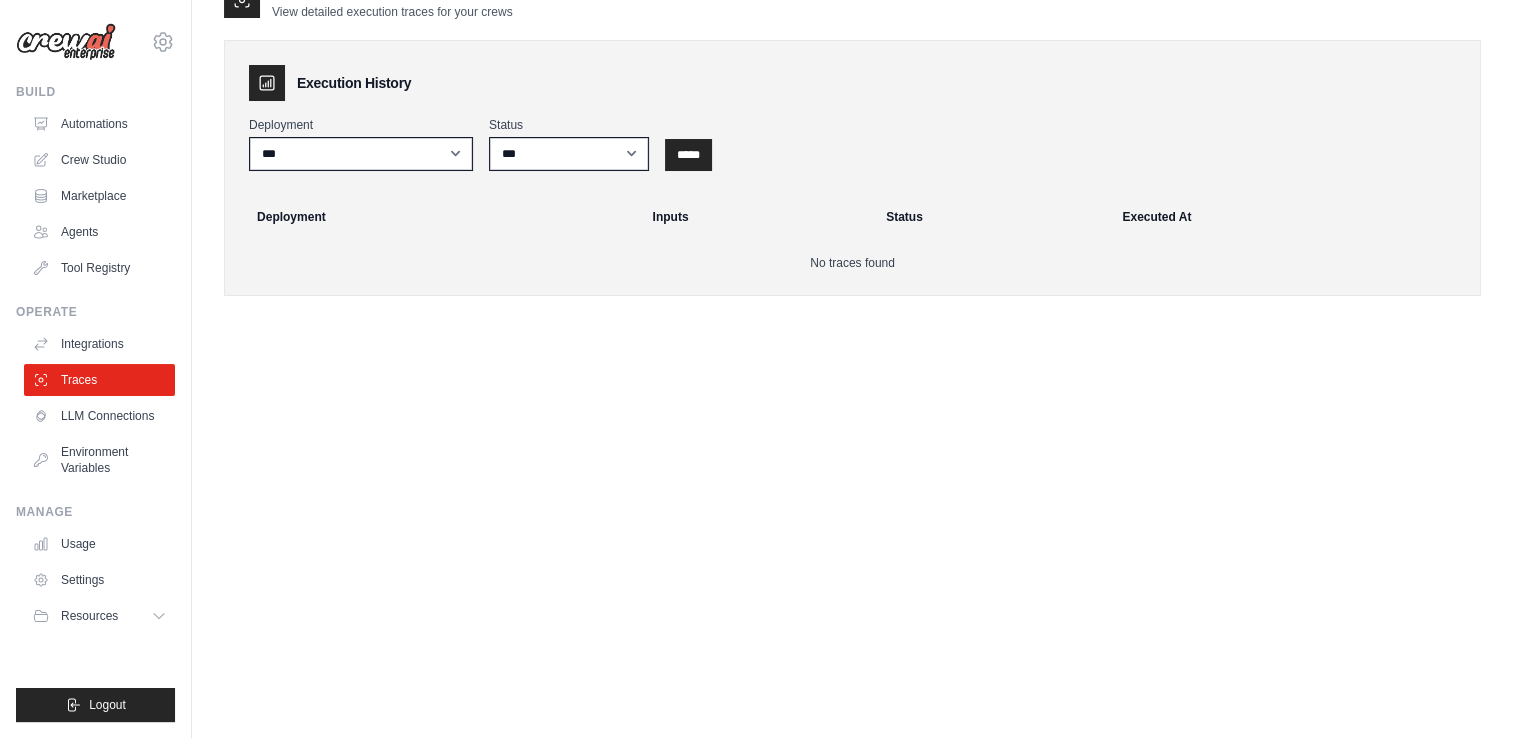 scroll, scrollTop: 0, scrollLeft: 0, axis: both 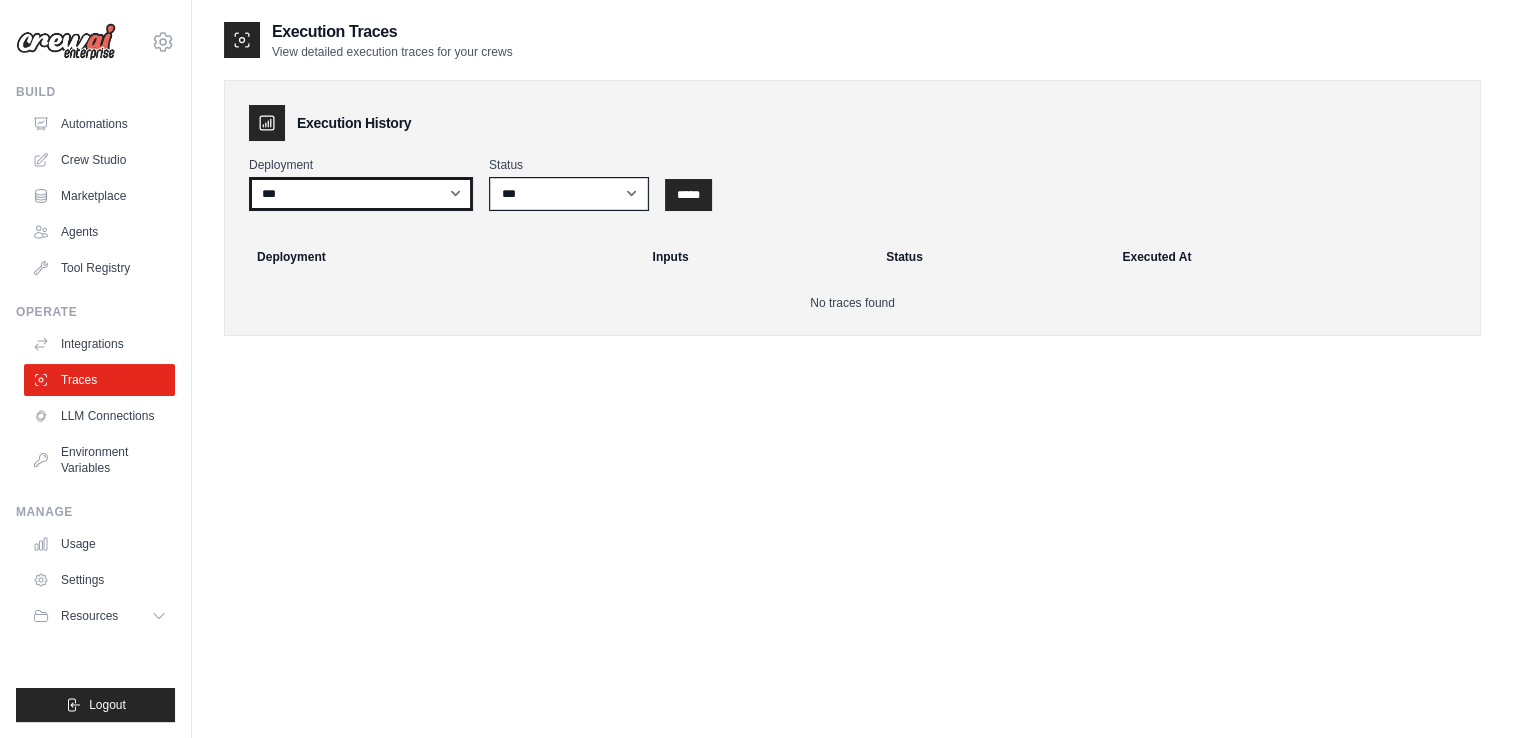 click on "***" at bounding box center (361, 194) 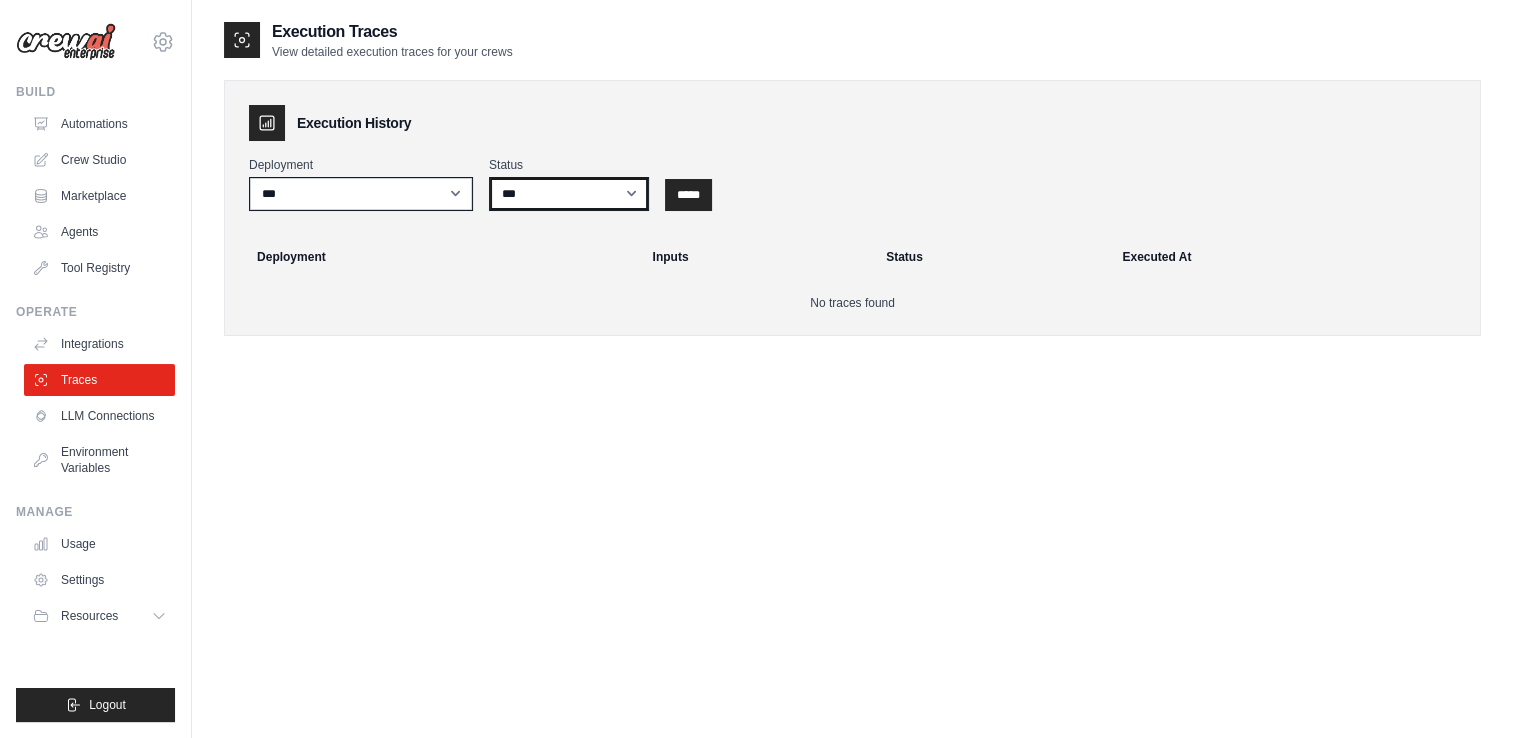 click on "***
*********
*******
*****" at bounding box center (569, 194) 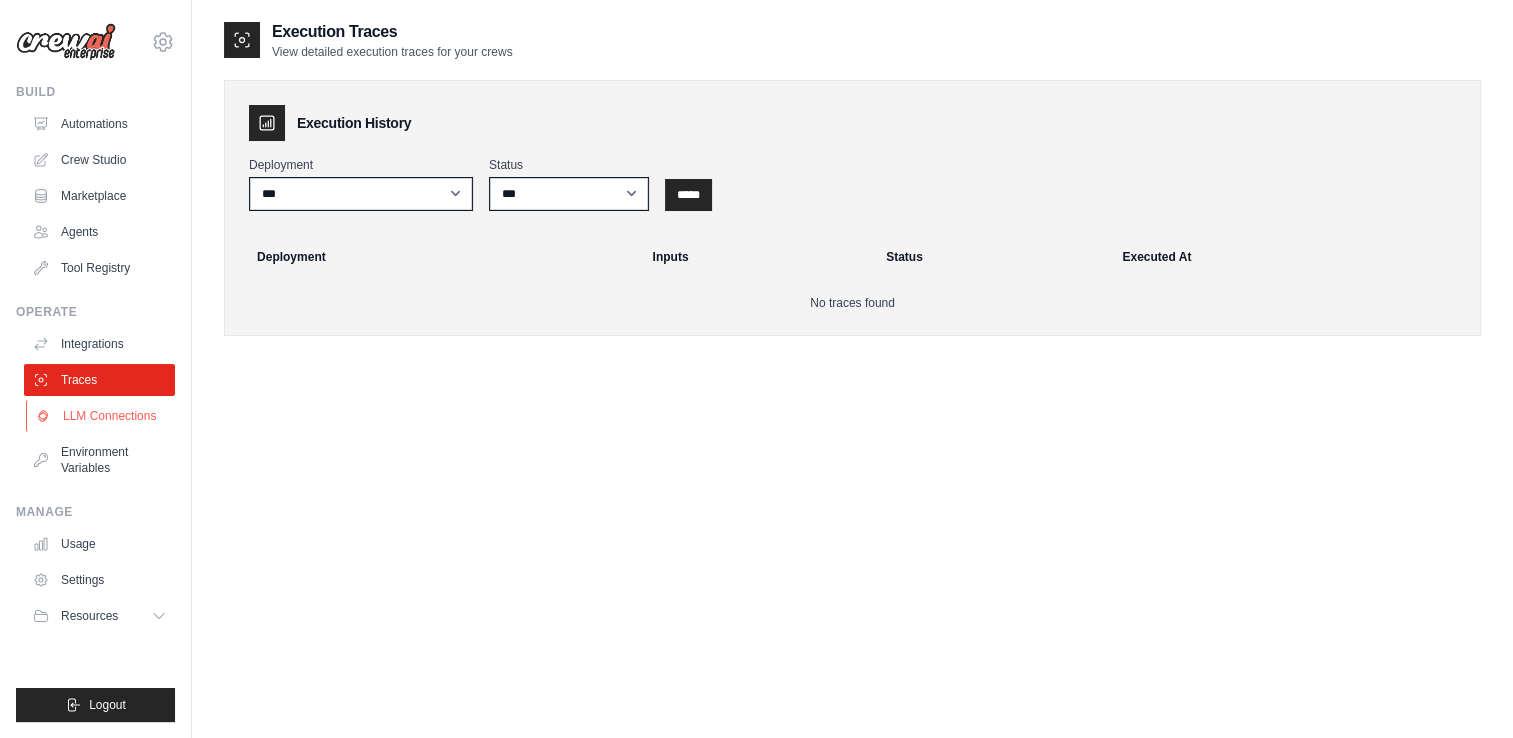 click on "LLM Connections" at bounding box center [101, 416] 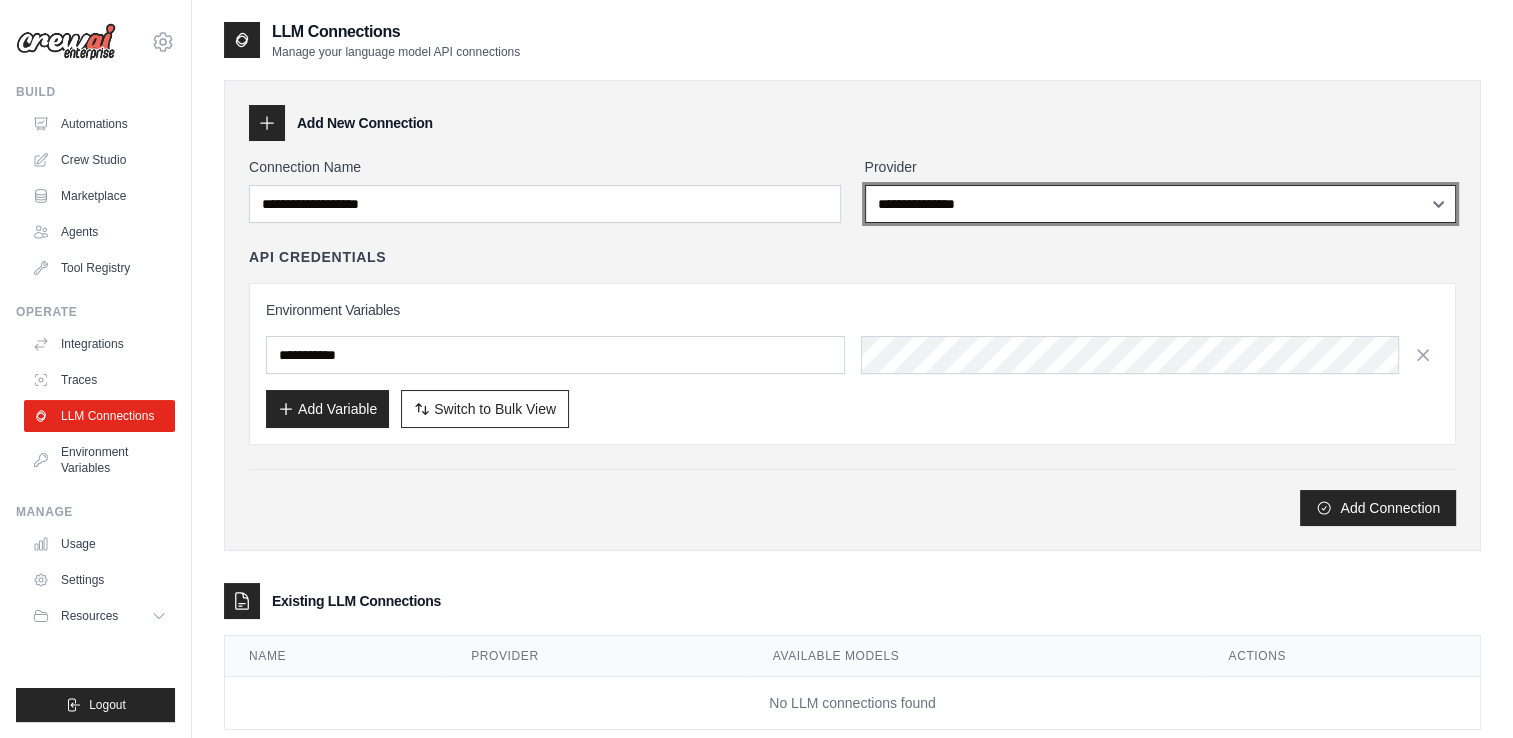 click on "**********" at bounding box center [1161, 204] 